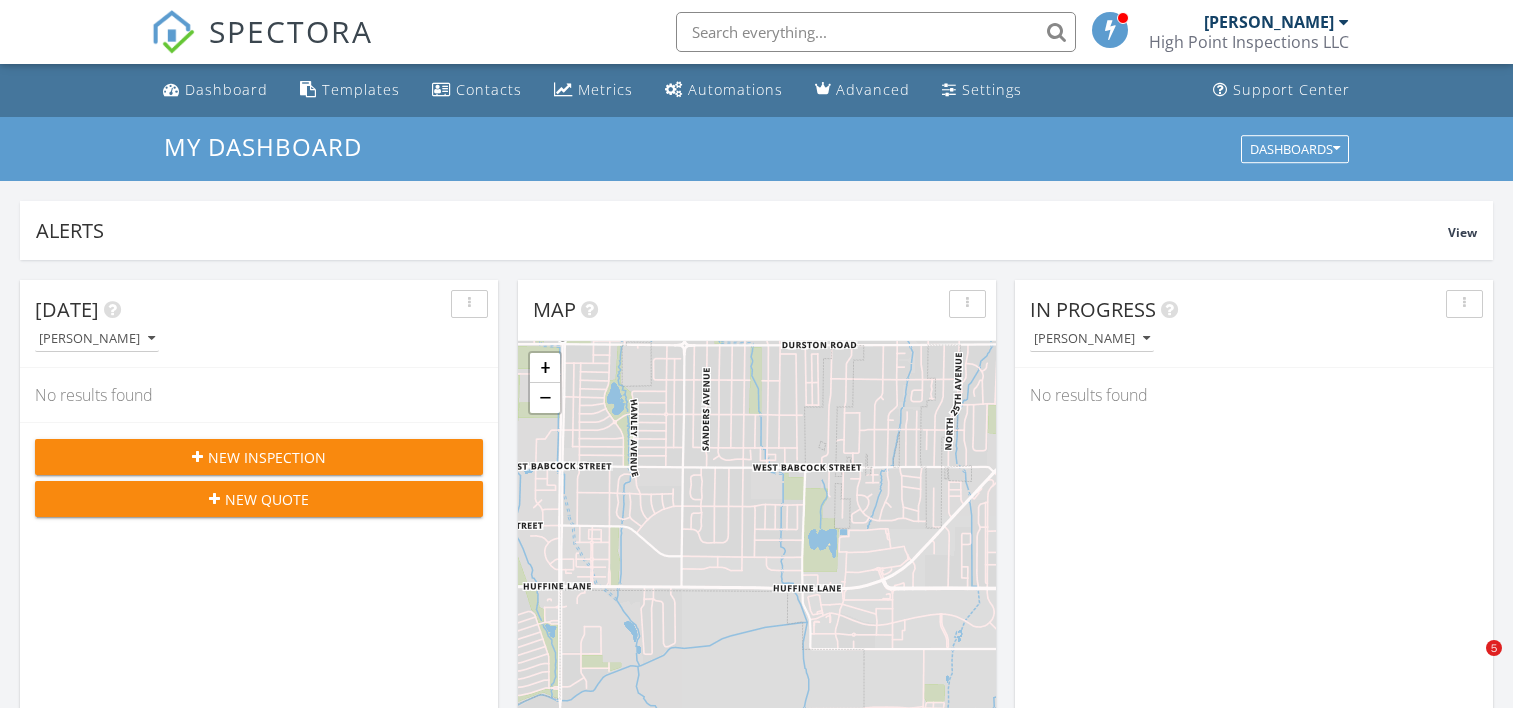 scroll, scrollTop: 0, scrollLeft: 0, axis: both 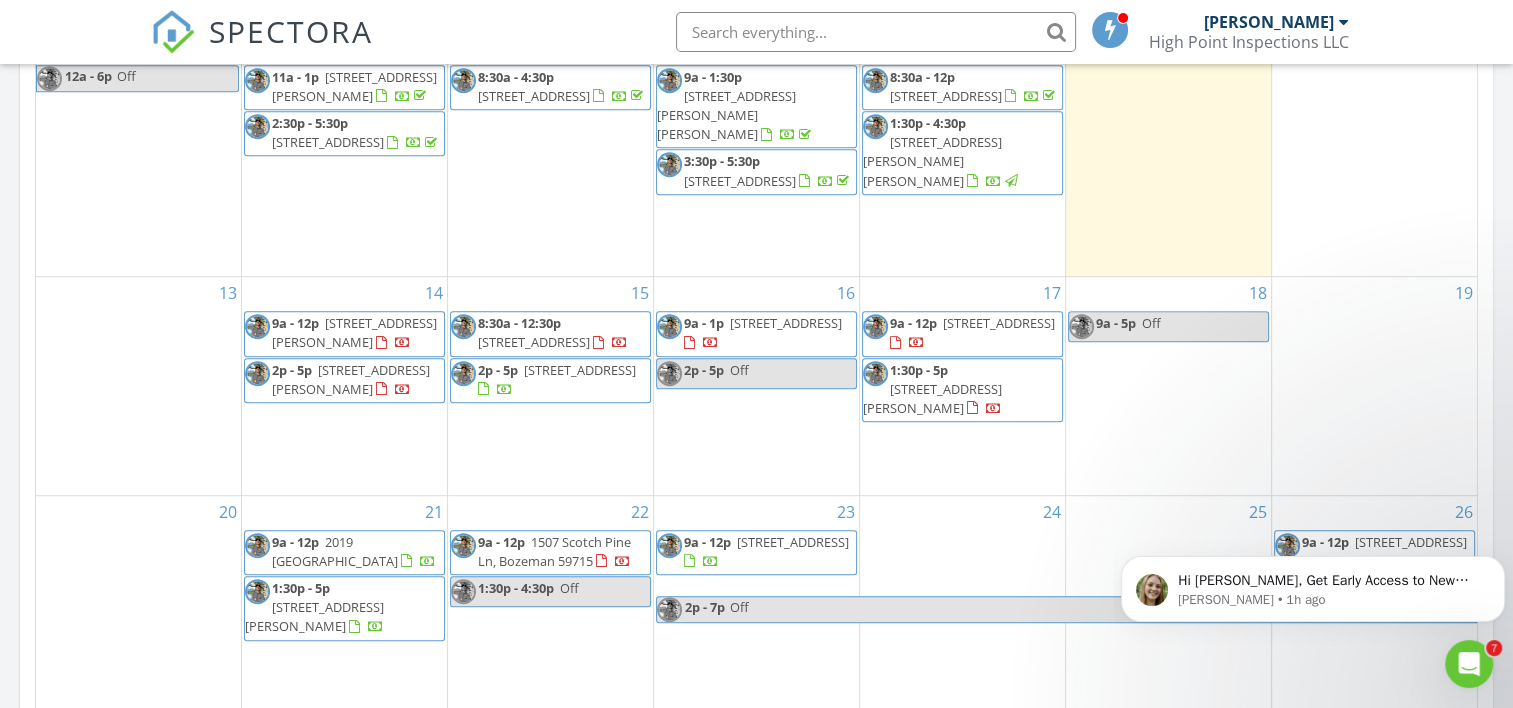 click on "2805 S 28th Ave, Bozeman 59718" at bounding box center [786, 323] 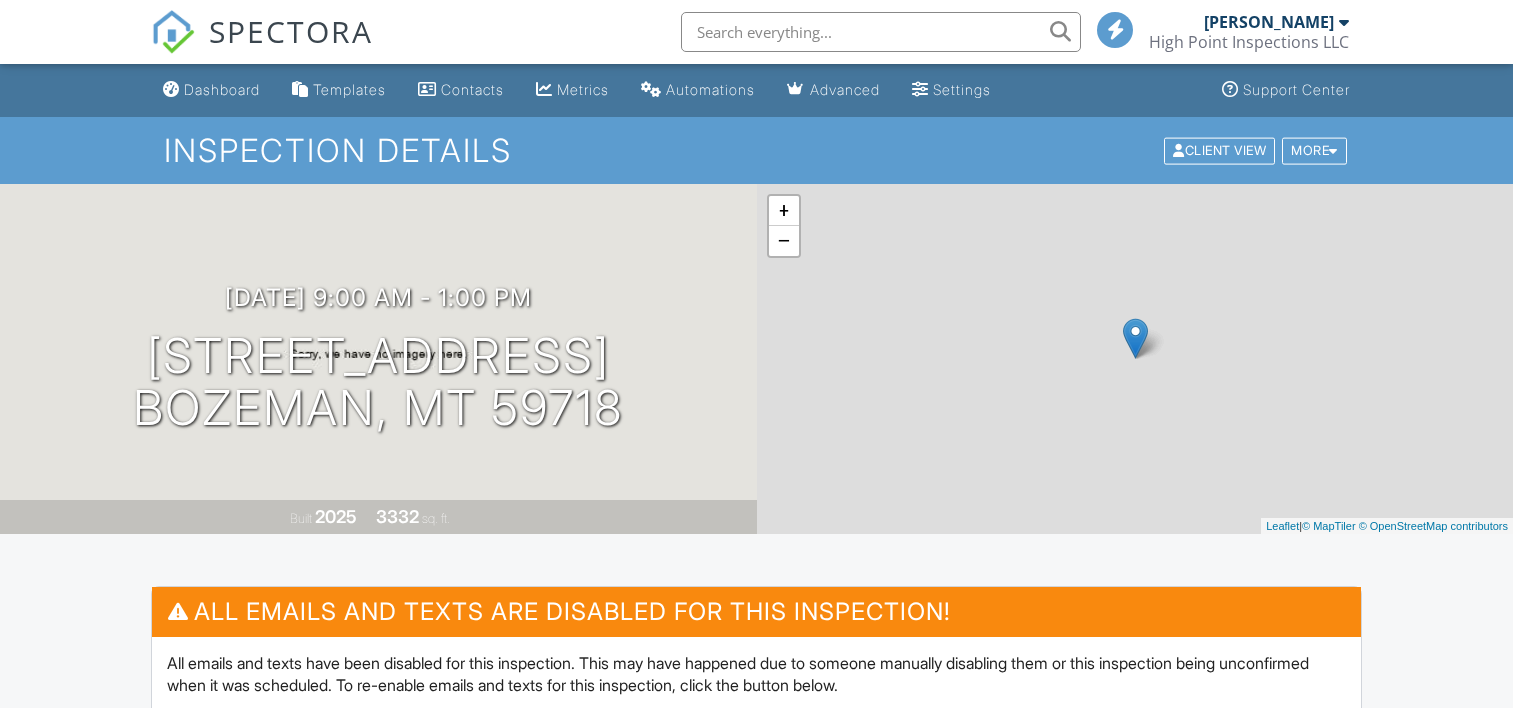scroll, scrollTop: 0, scrollLeft: 0, axis: both 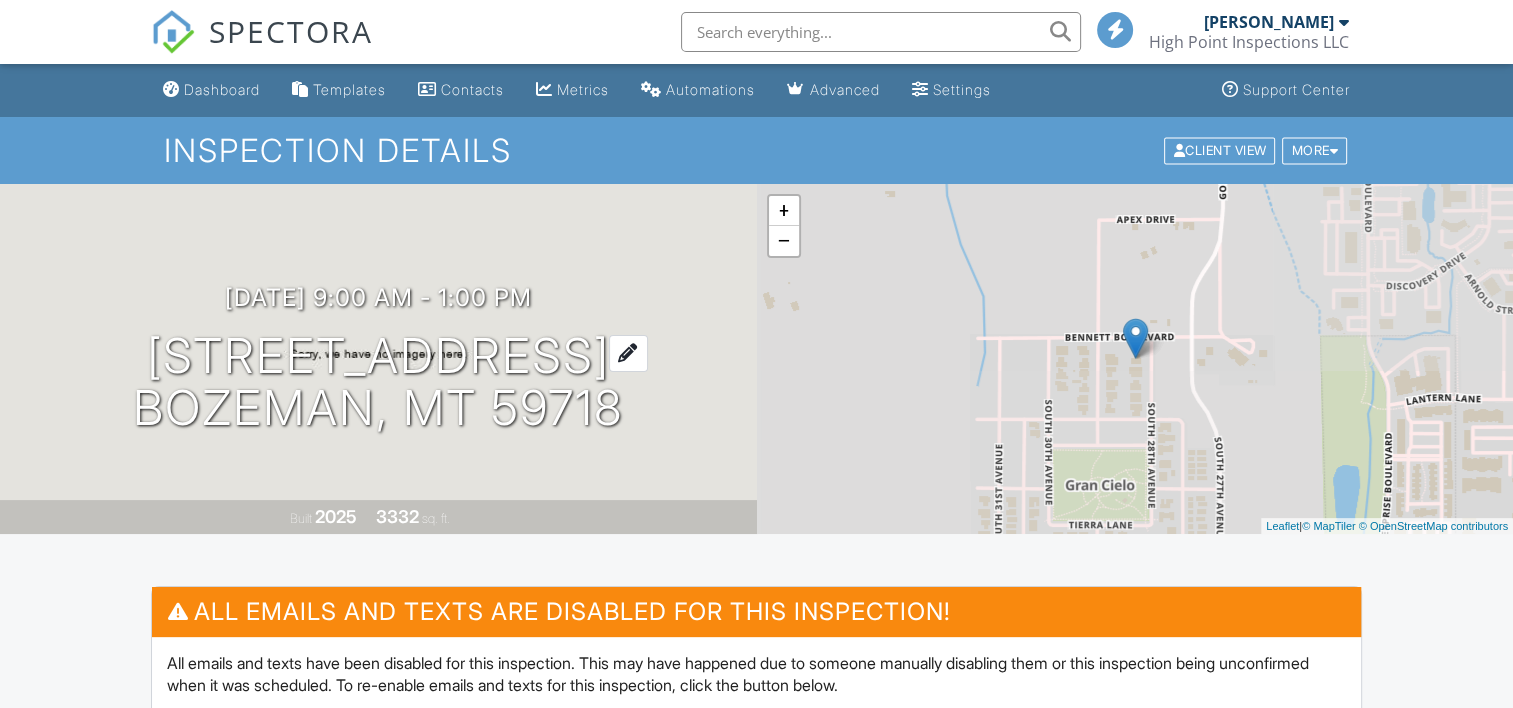 click on "2805 S 28th Ave
Bozeman, MT 59718" at bounding box center (378, 383) 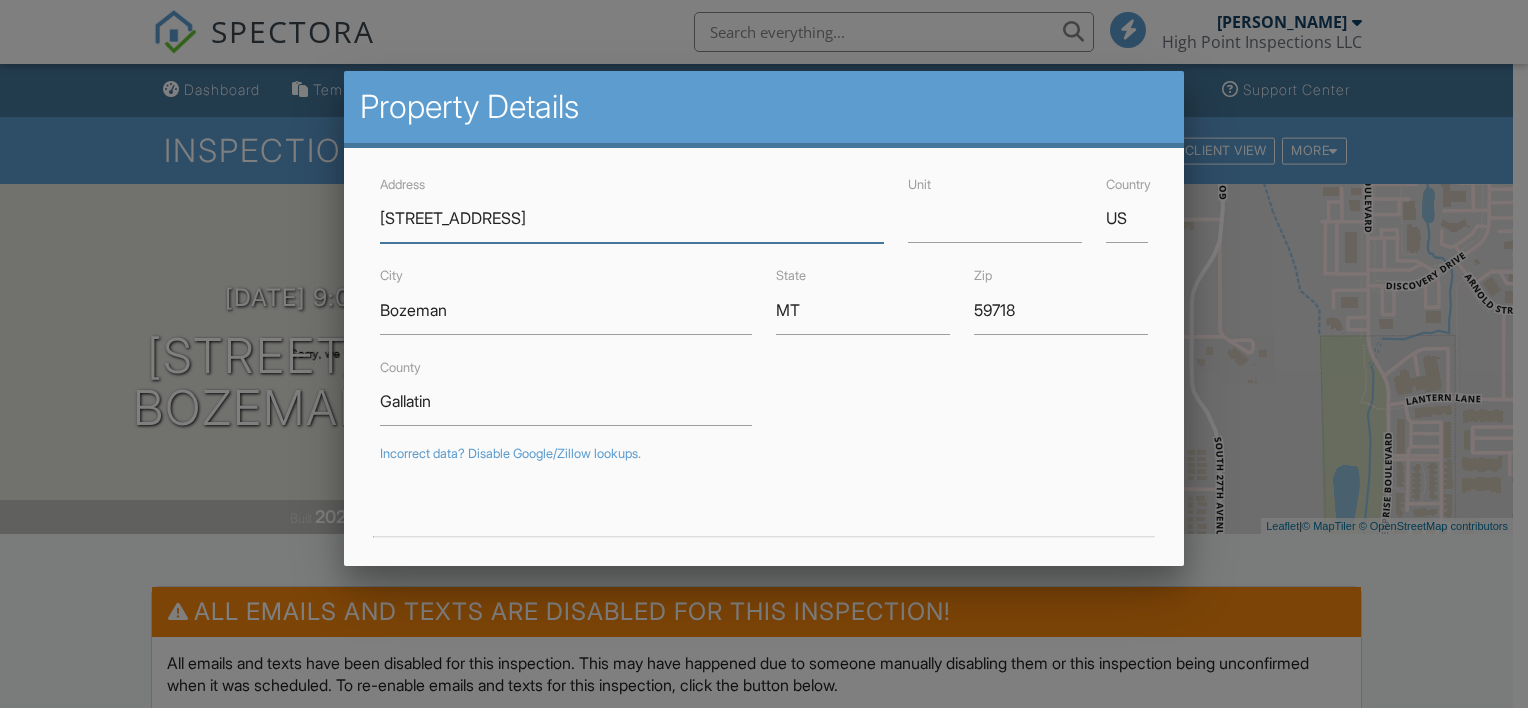 click on "[STREET_ADDRESS]" at bounding box center [632, 218] 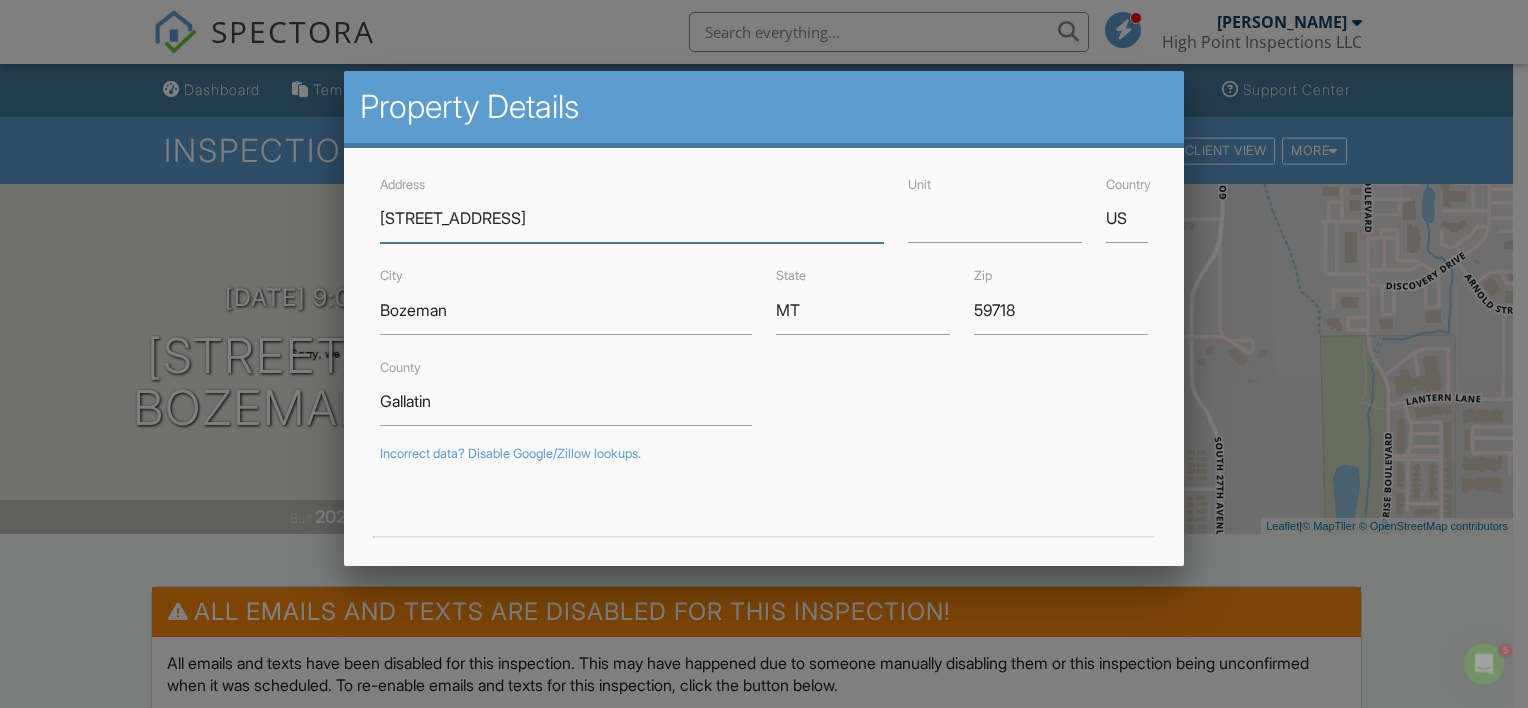 scroll, scrollTop: 0, scrollLeft: 0, axis: both 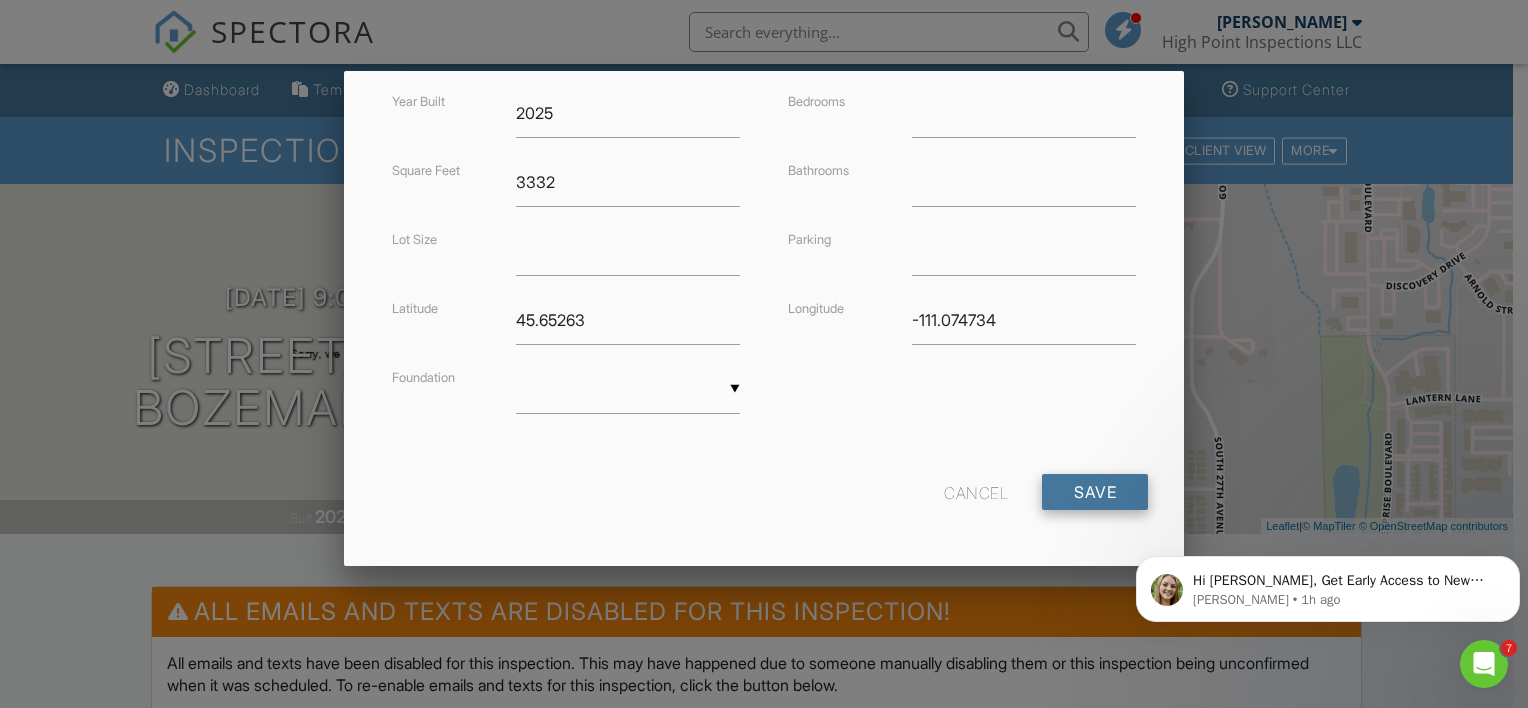 type on "2805 S 30 th Ave" 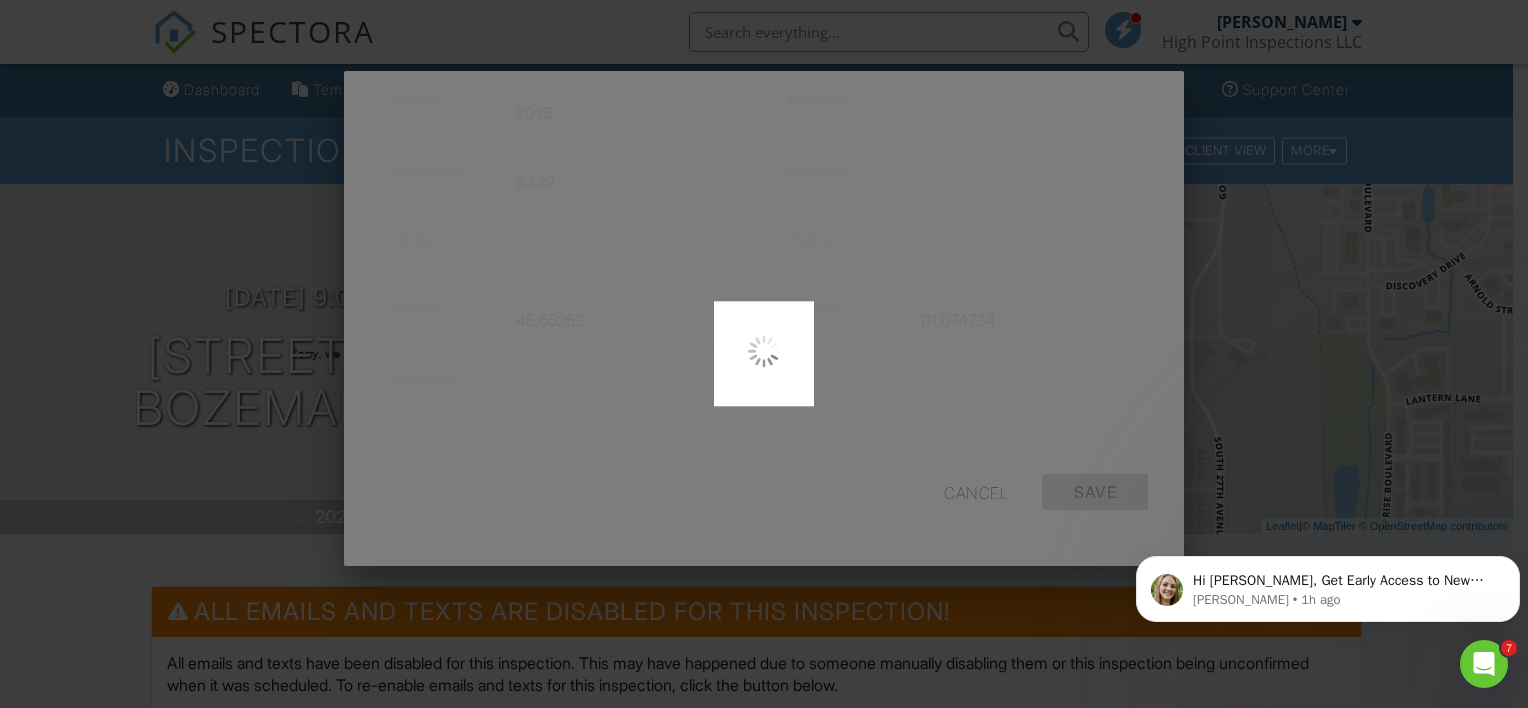 type on "45.6528247" 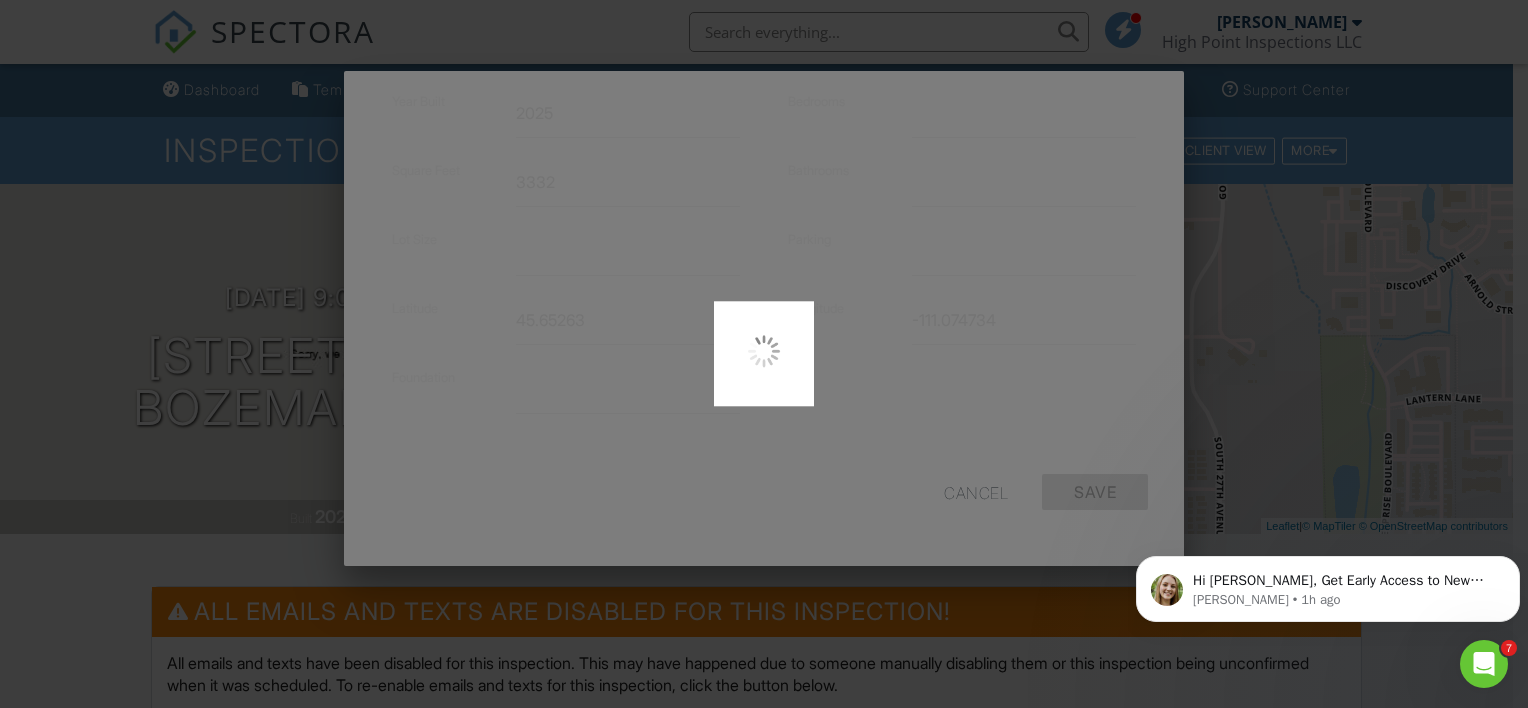 type on "-111.0769496" 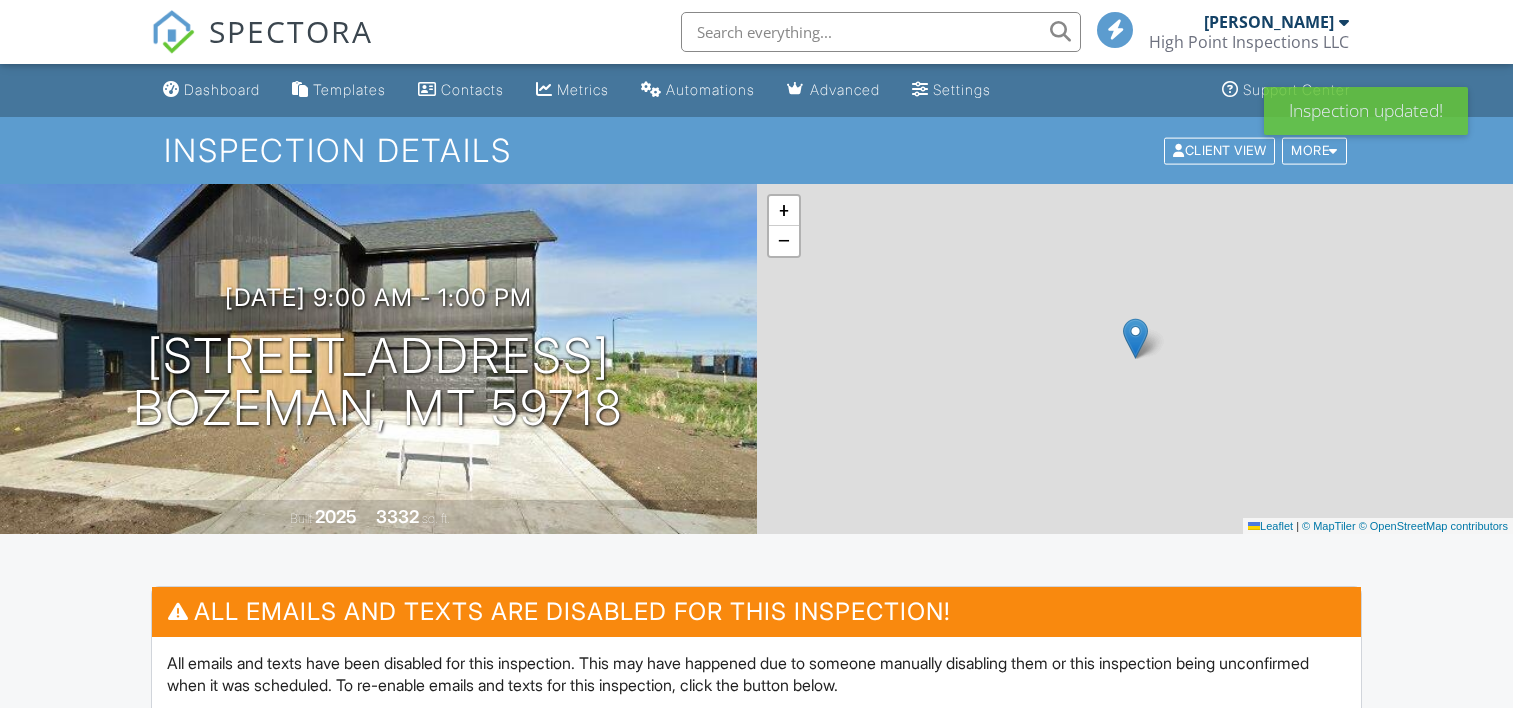 scroll, scrollTop: 0, scrollLeft: 0, axis: both 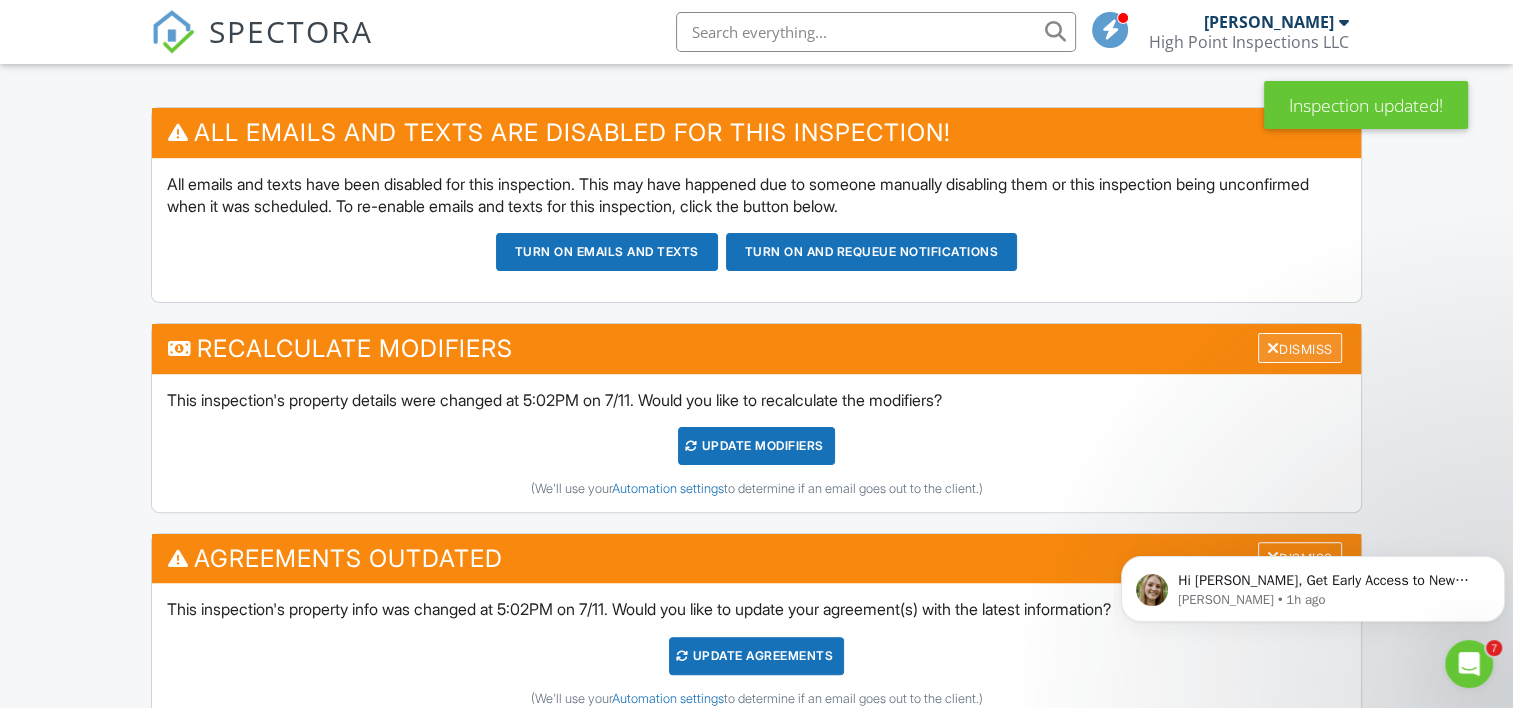 click on "Dismiss" at bounding box center (1300, 348) 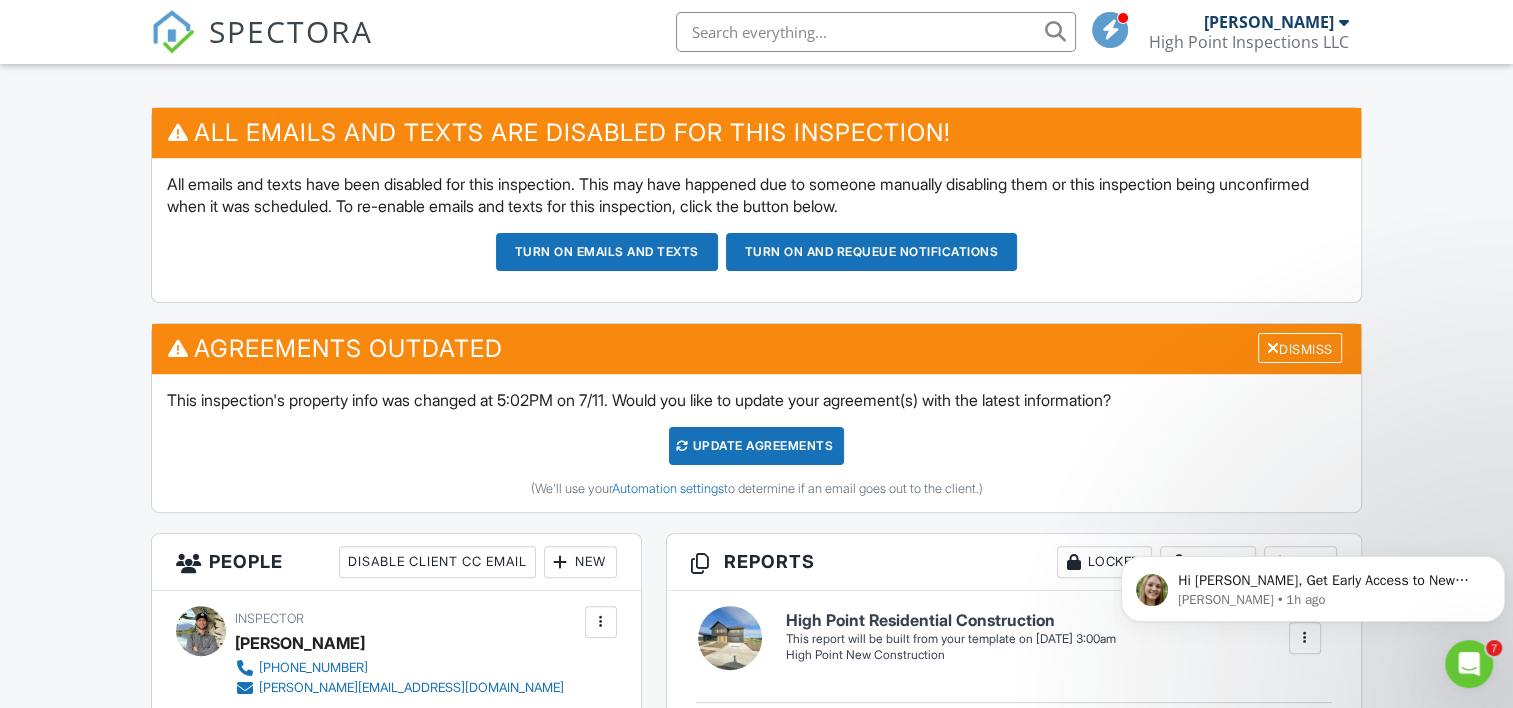 click on "Update Agreements" at bounding box center [756, 446] 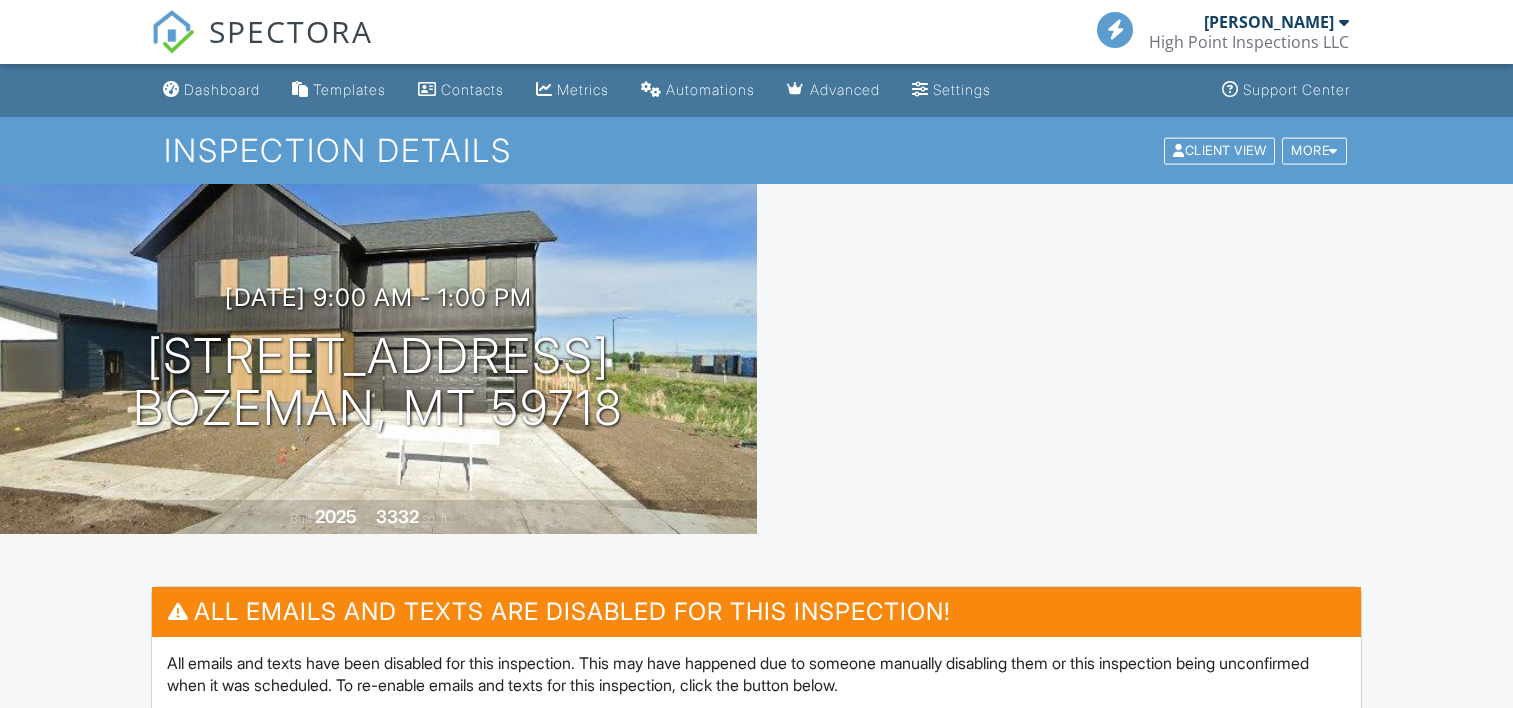 scroll, scrollTop: 0, scrollLeft: 0, axis: both 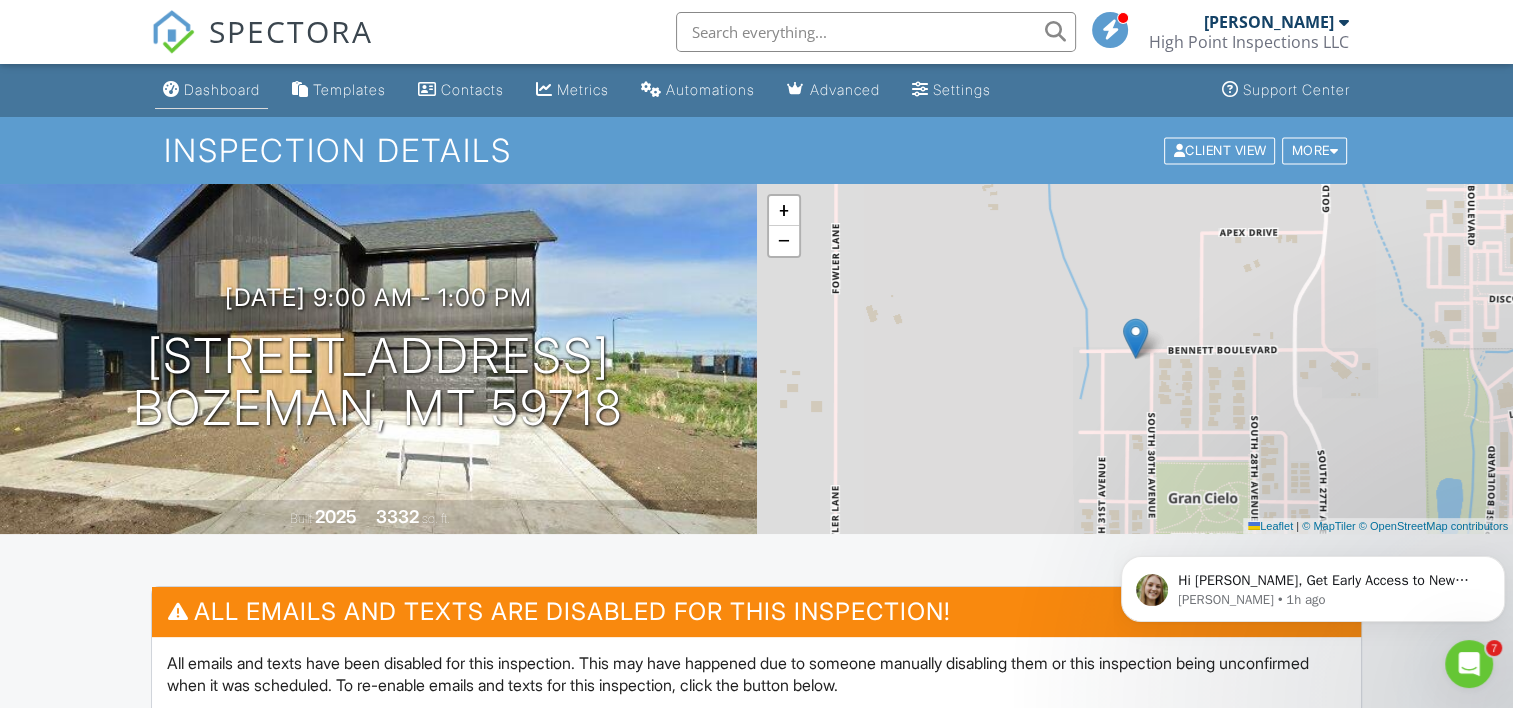 click on "Dashboard" at bounding box center (222, 89) 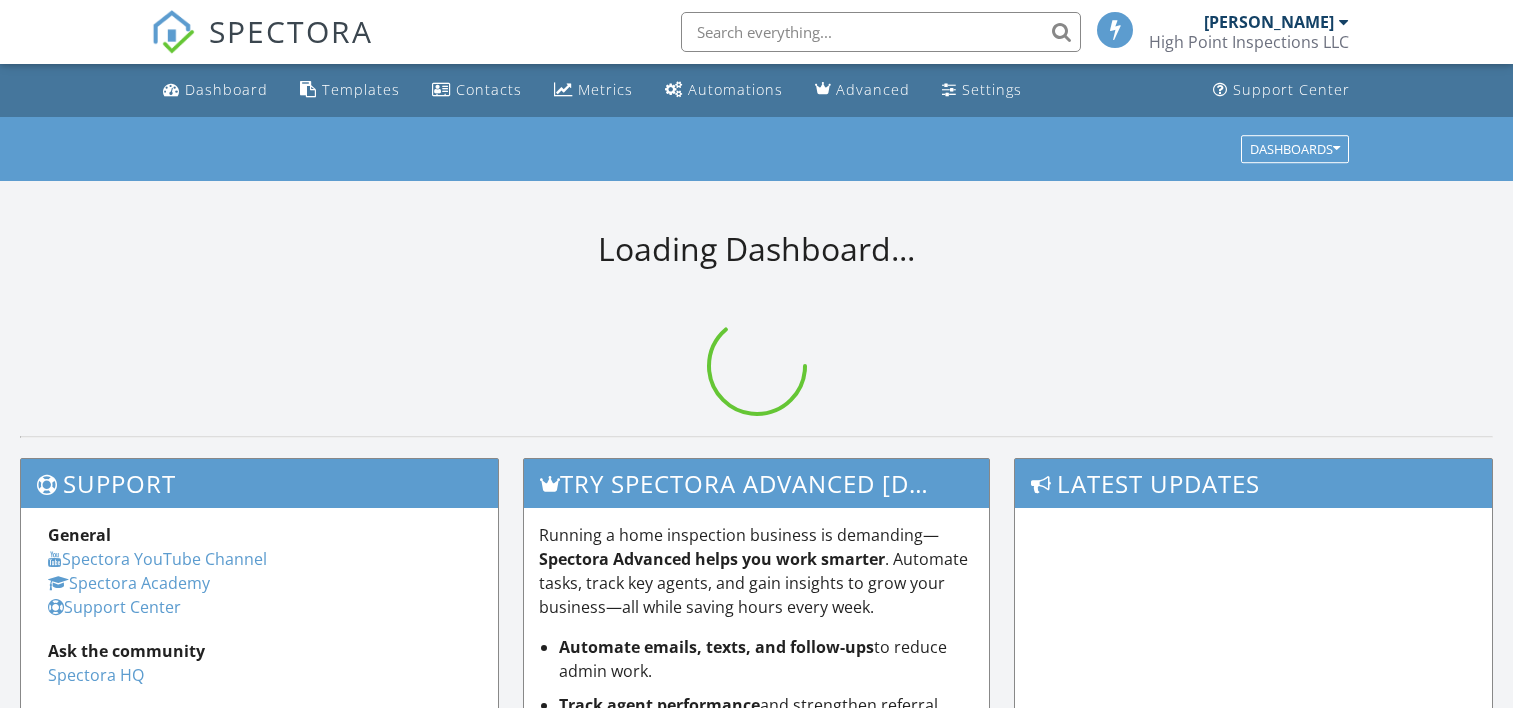 scroll, scrollTop: 0, scrollLeft: 0, axis: both 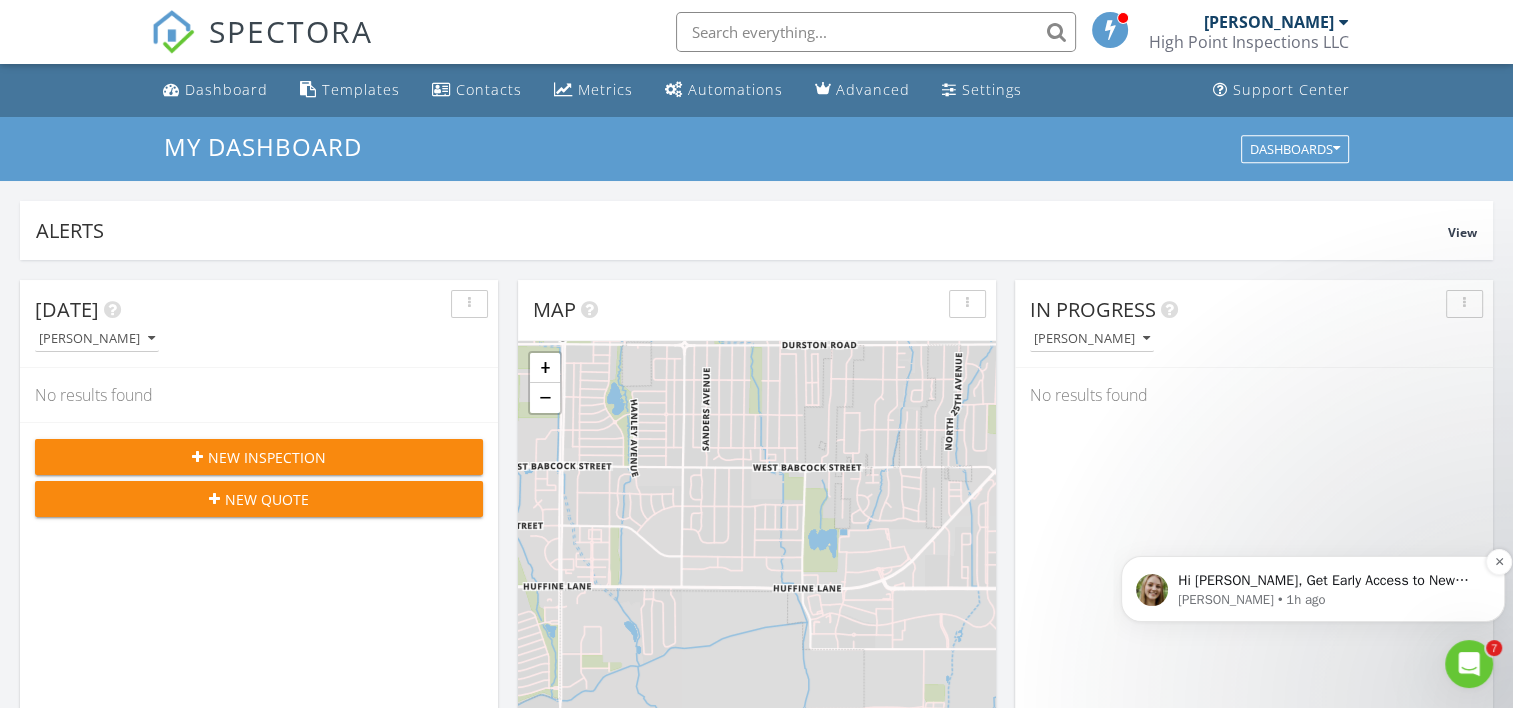 click on "Hi [PERSON_NAME], Get Early Access to New Report Writing Features &amp; Updates Want to be the first to try [PERSON_NAME]’s latest updates? Join our early access group and be the first to use new features before they’re released. Features and updates coming soon that you will get early access to include: Update: The upgraded Rapid Fire Camera, New: Photo preview before adding images to a report, New: The .5 camera lens" at bounding box center (1329, 581) 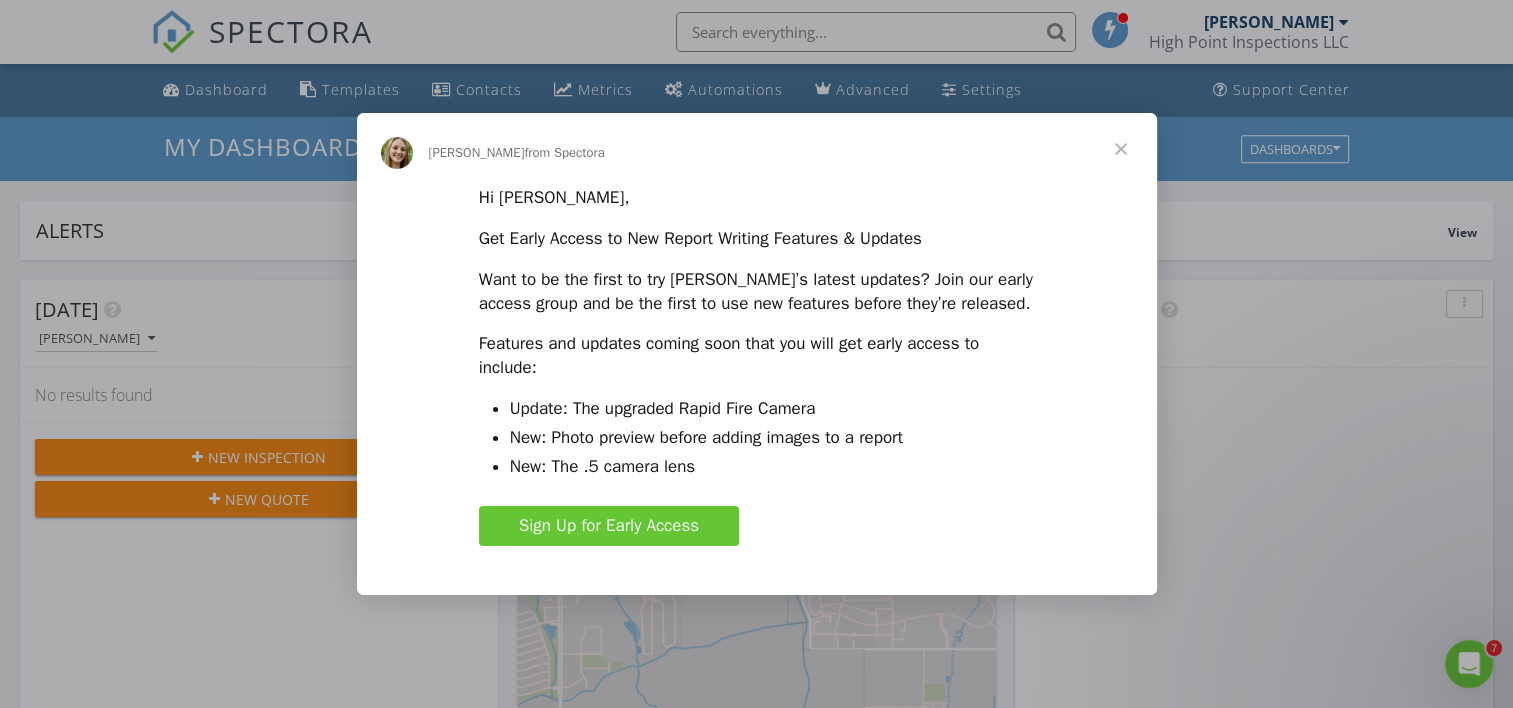 scroll, scrollTop: 0, scrollLeft: 0, axis: both 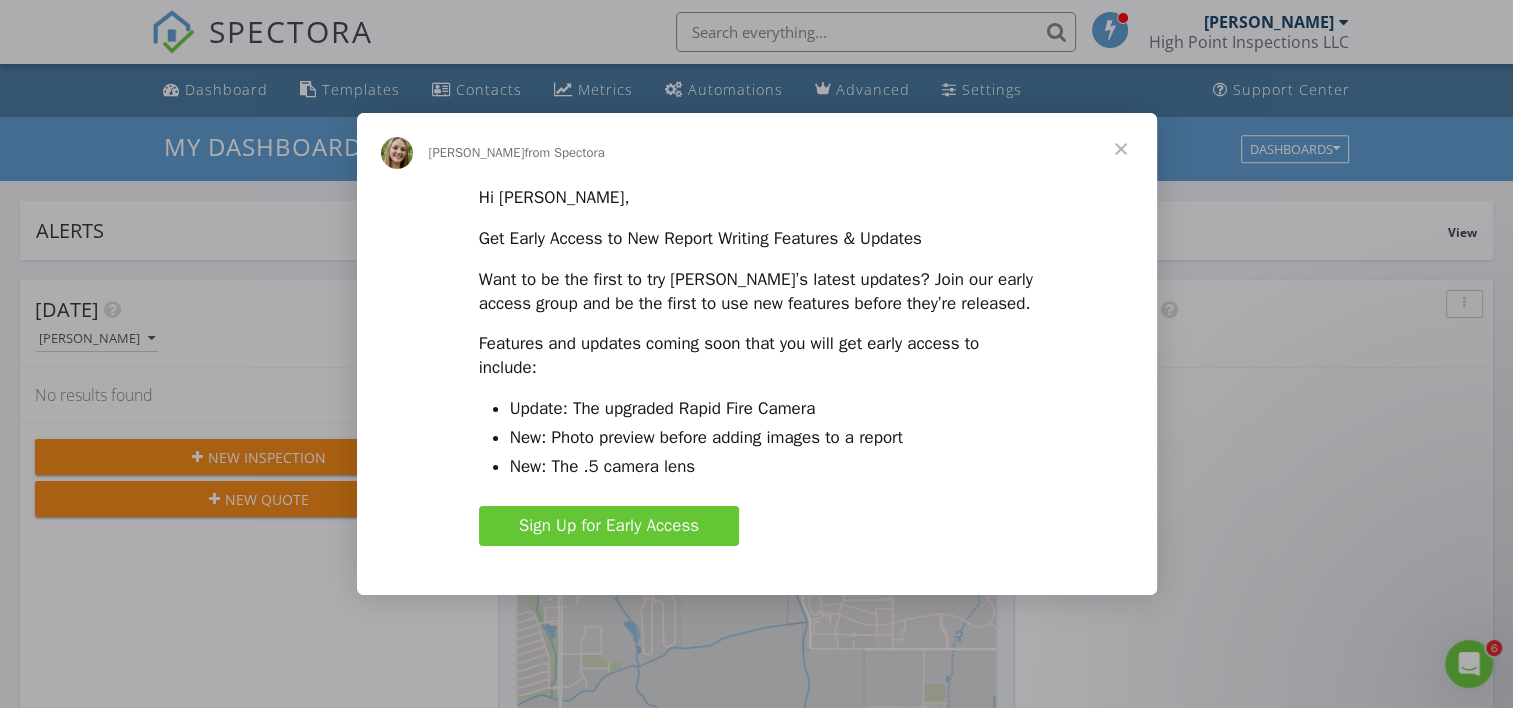 click at bounding box center (1121, 149) 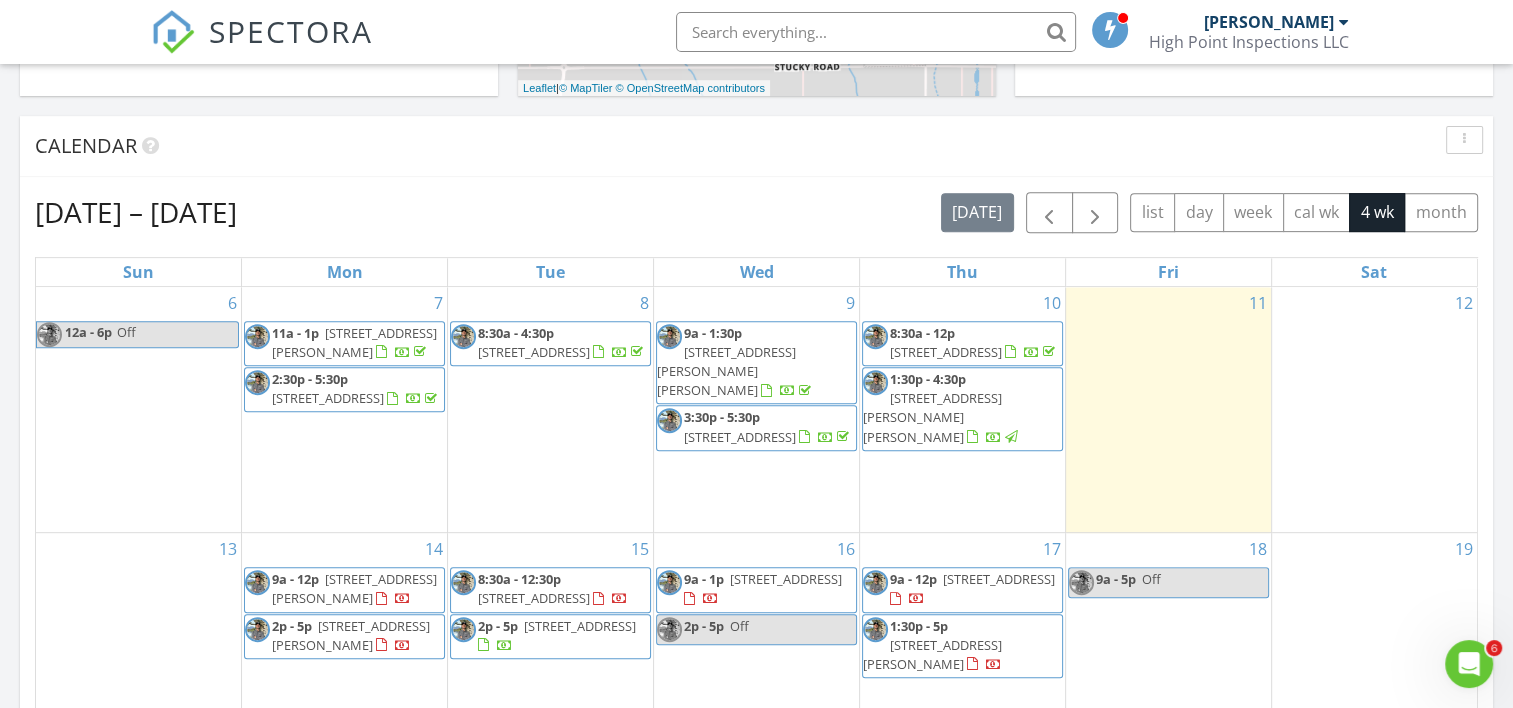 scroll, scrollTop: 767, scrollLeft: 0, axis: vertical 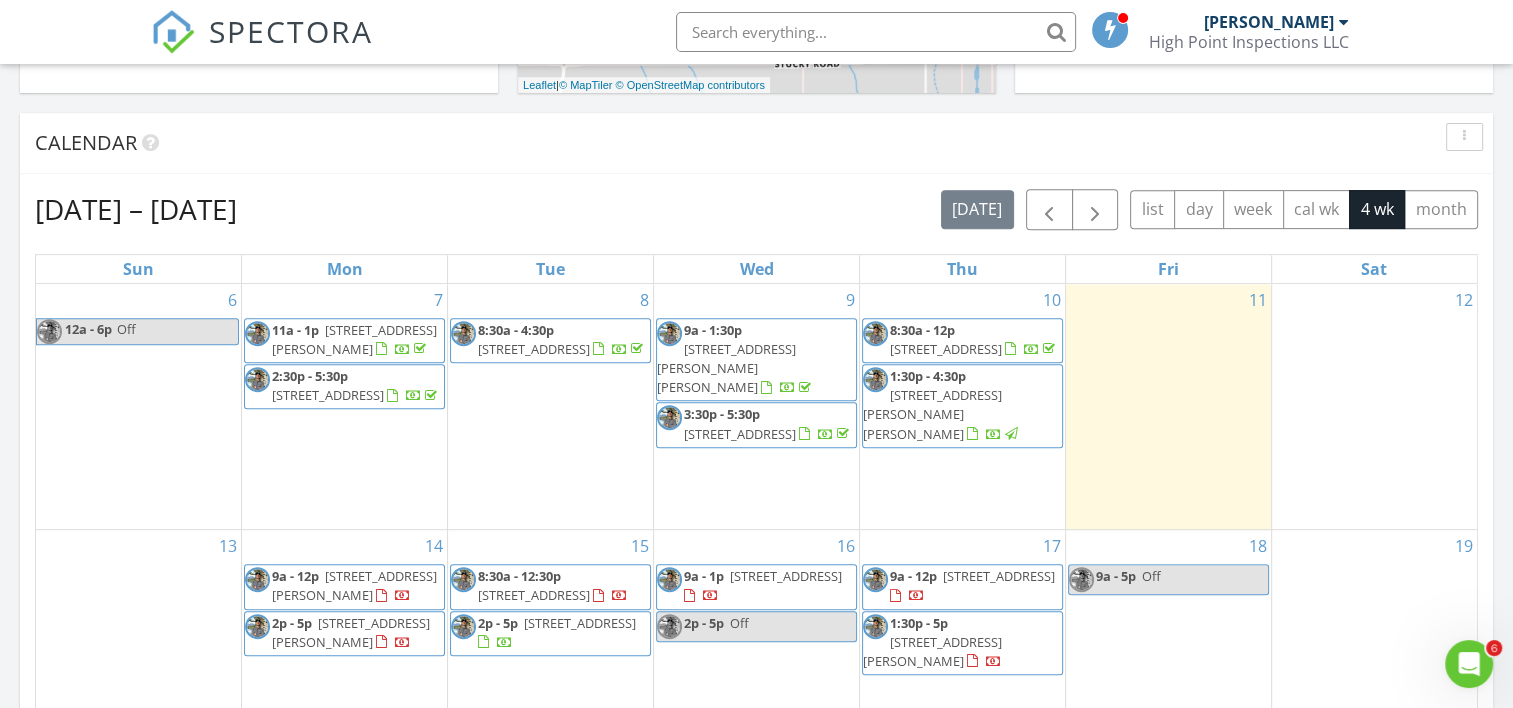 click on "8181 Rolling Hills Dr, Bozeman 59715" at bounding box center (534, 349) 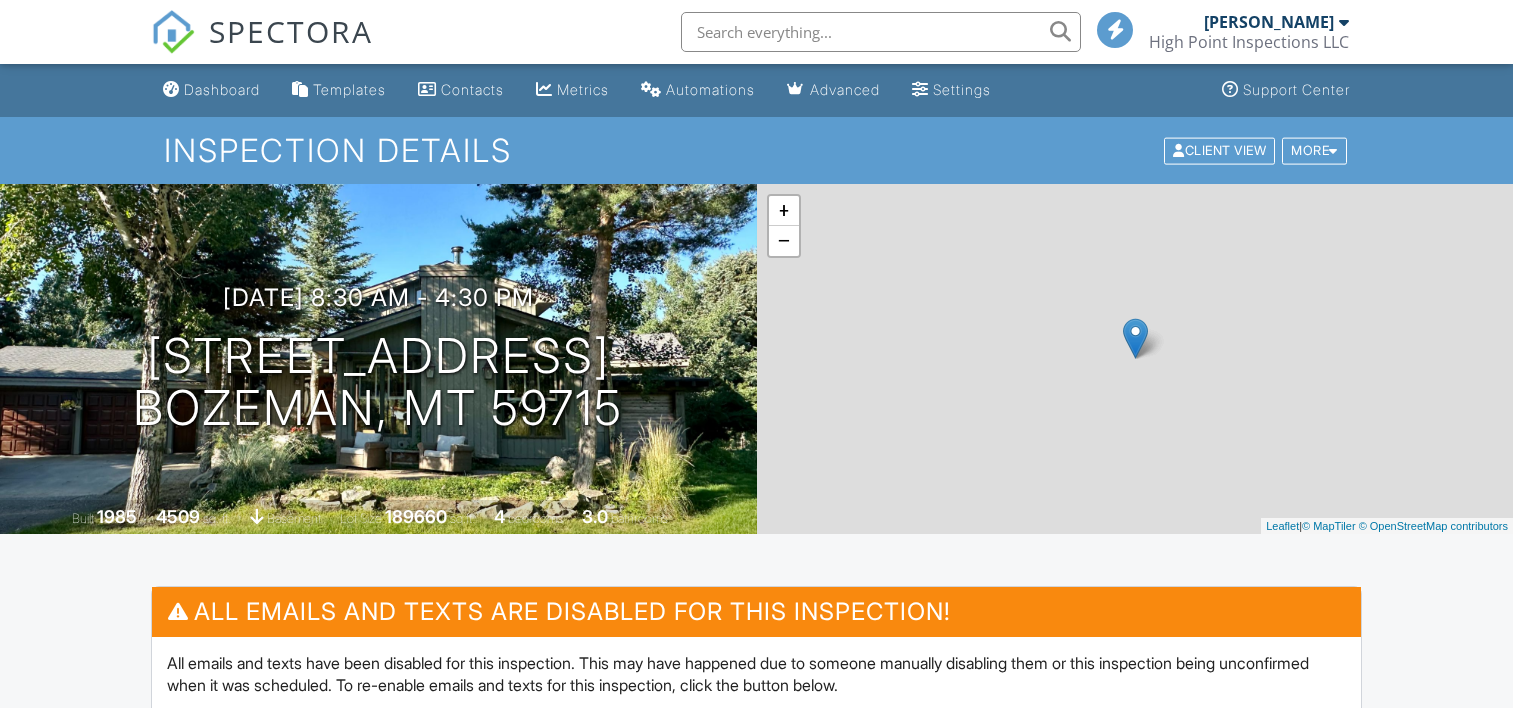 scroll, scrollTop: 0, scrollLeft: 0, axis: both 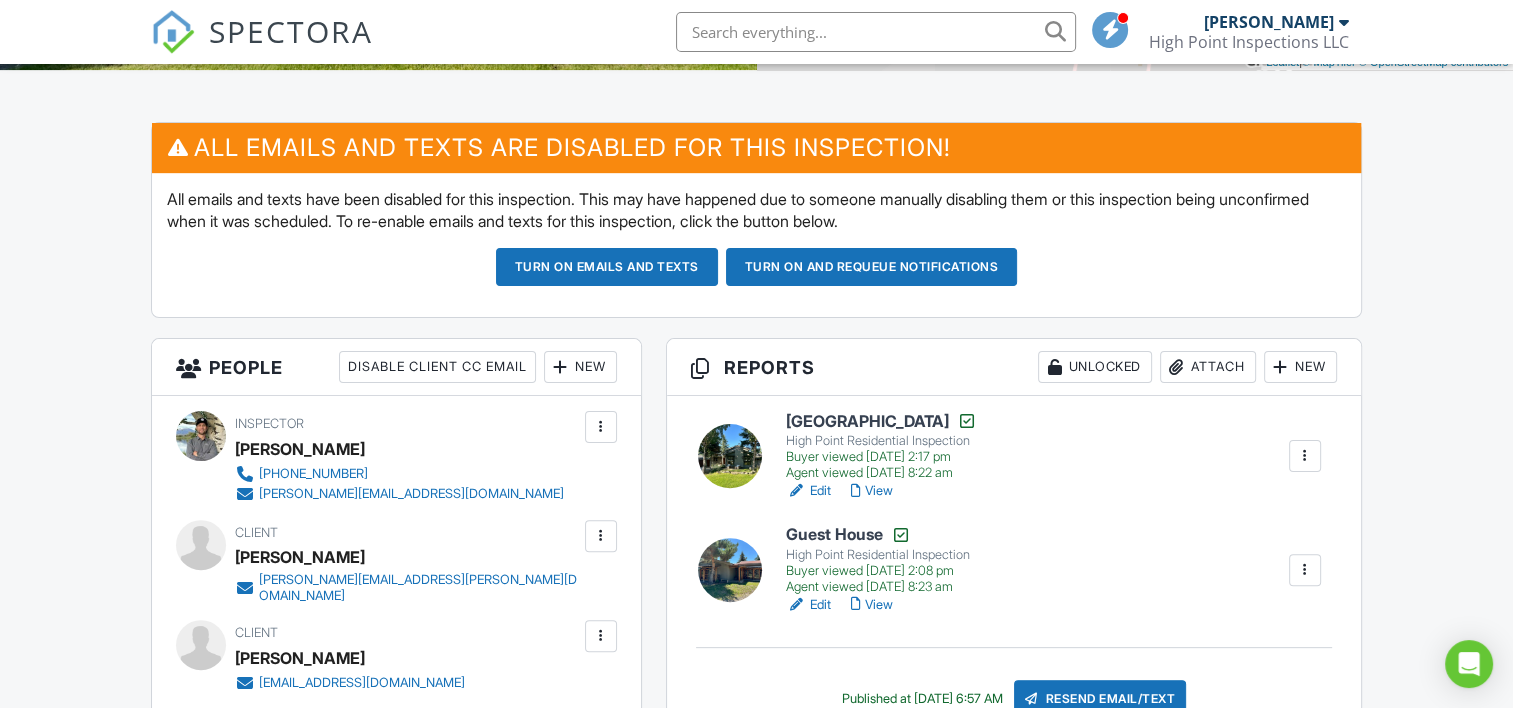 click on "Attach" at bounding box center (1208, 367) 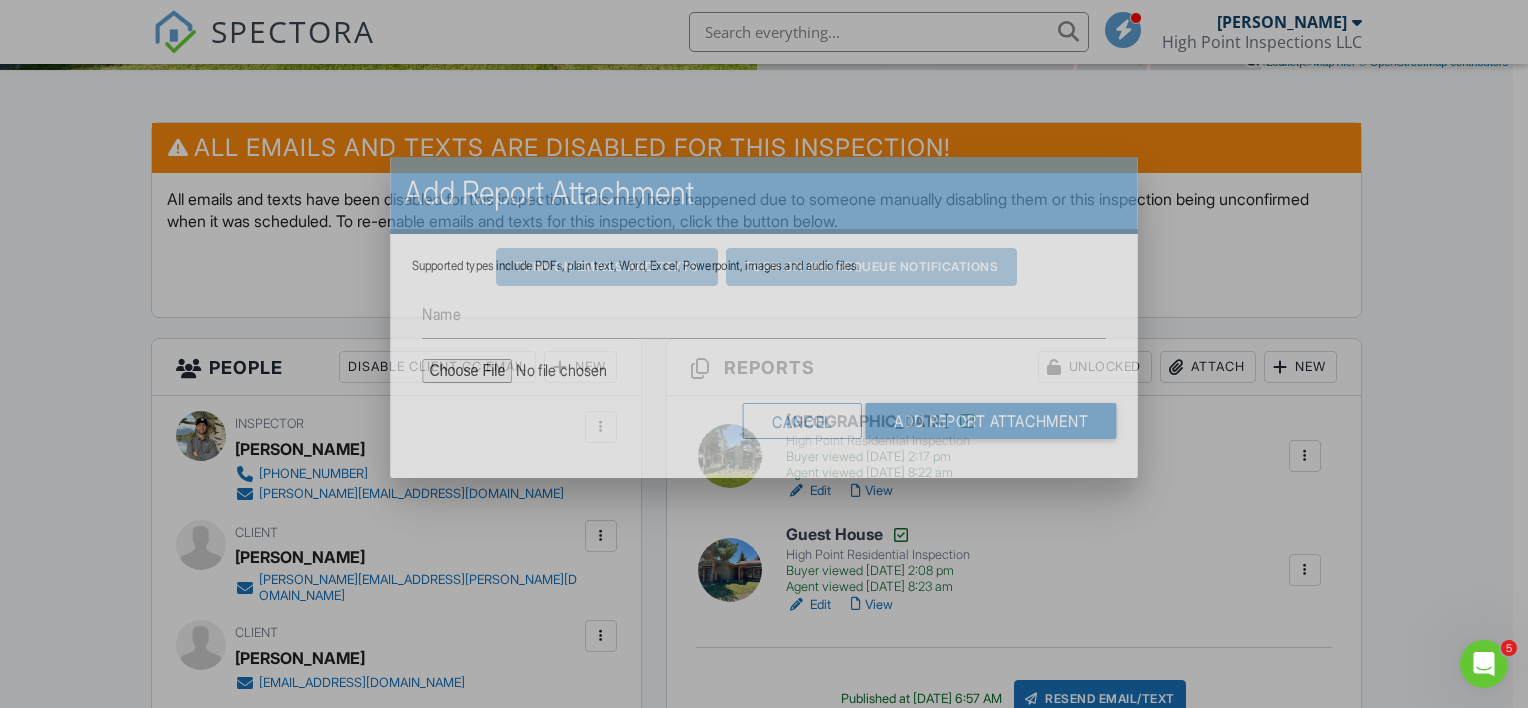 scroll, scrollTop: 0, scrollLeft: 0, axis: both 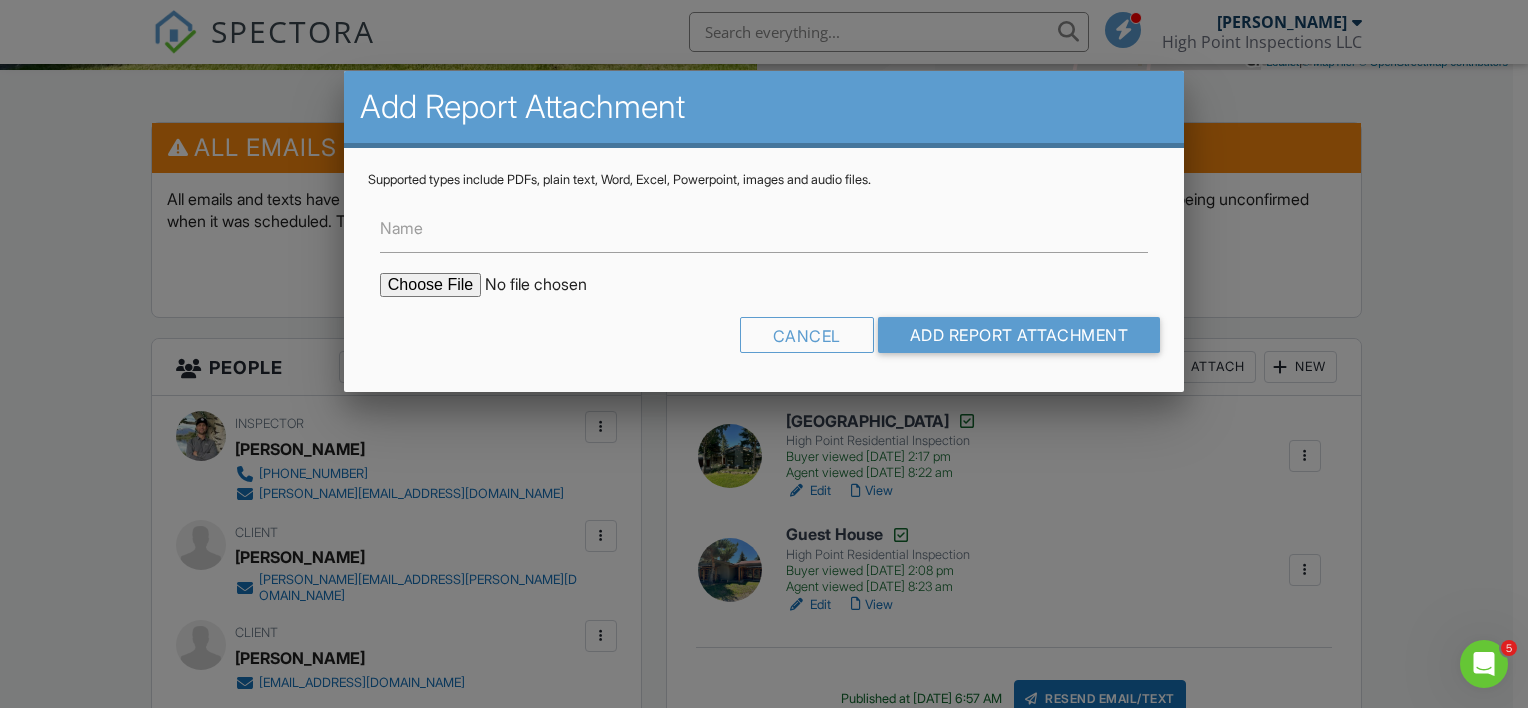 click at bounding box center [550, 285] 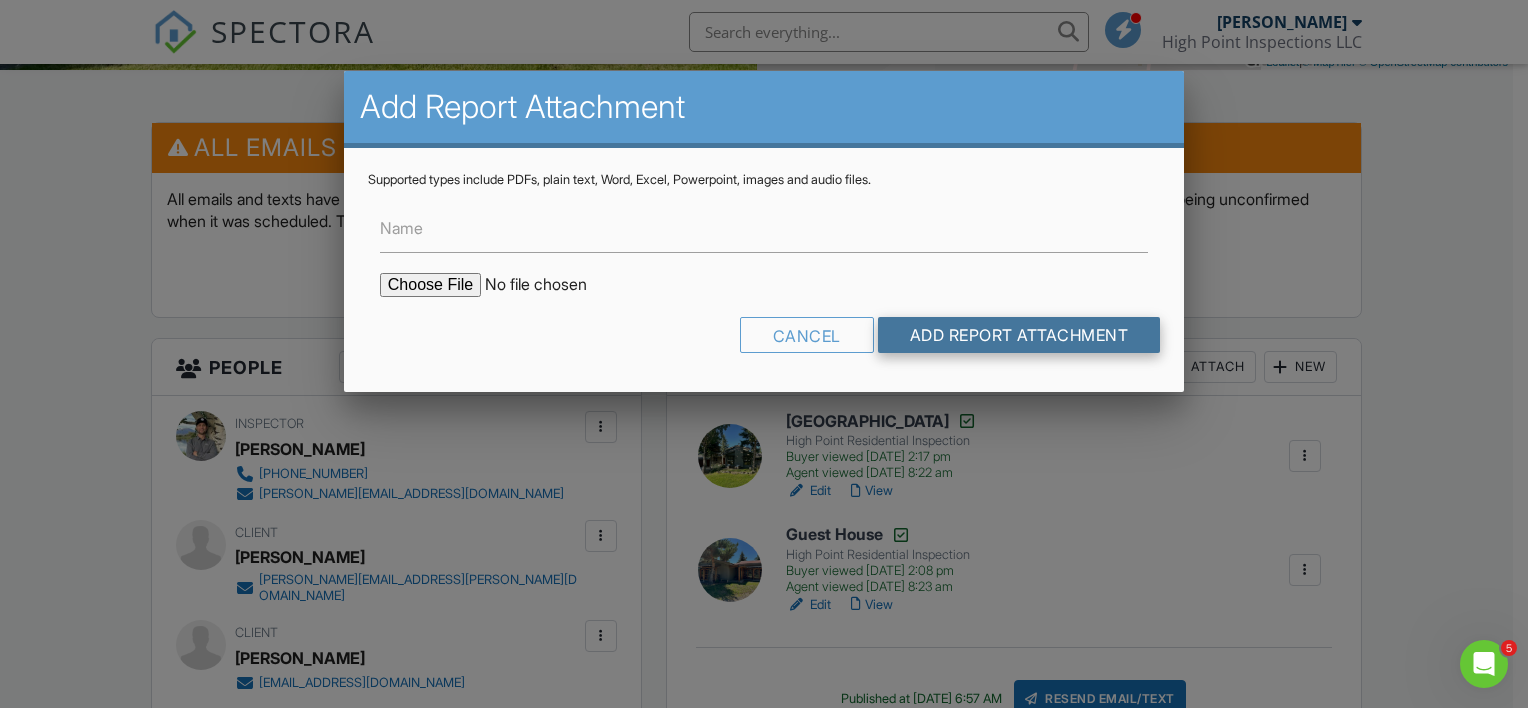 click on "Add Report Attachment" at bounding box center (1019, 335) 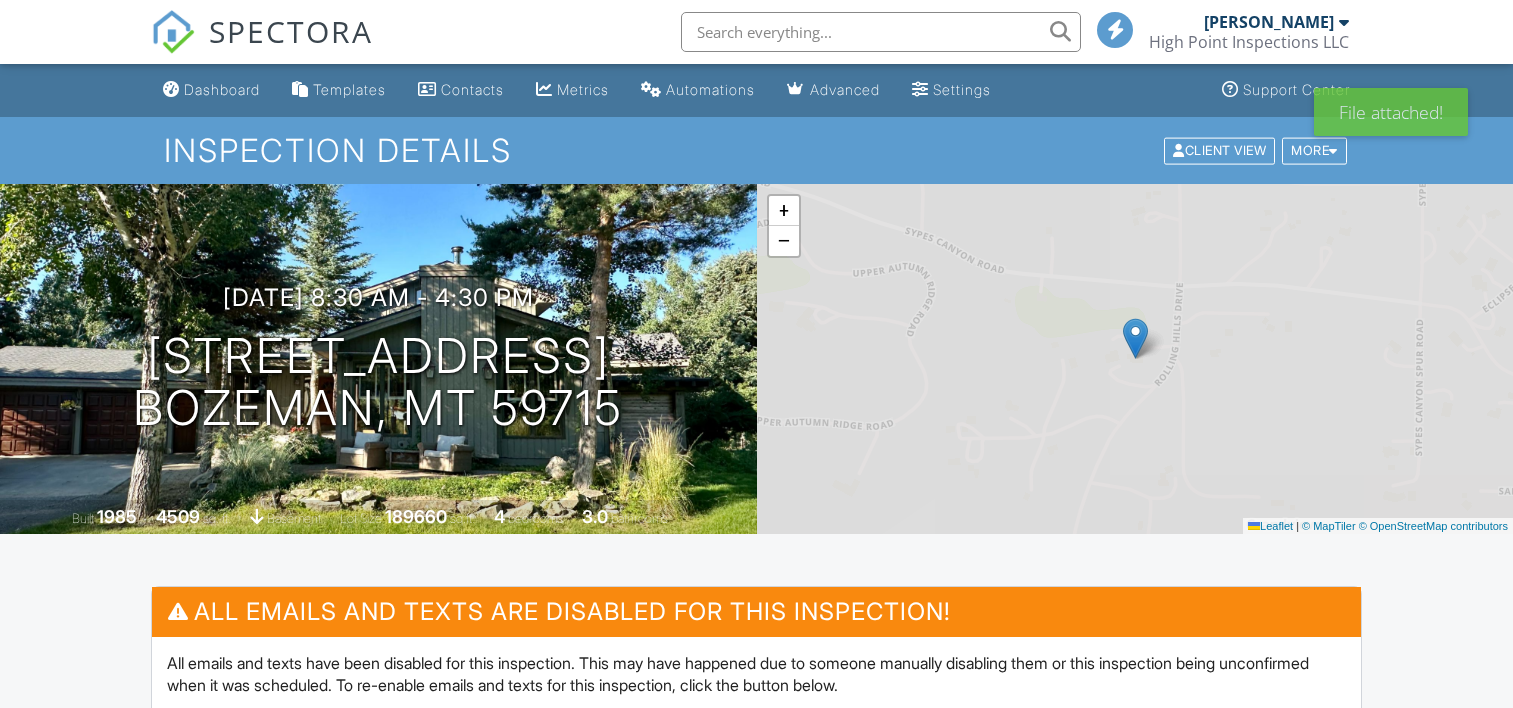 scroll, scrollTop: 0, scrollLeft: 0, axis: both 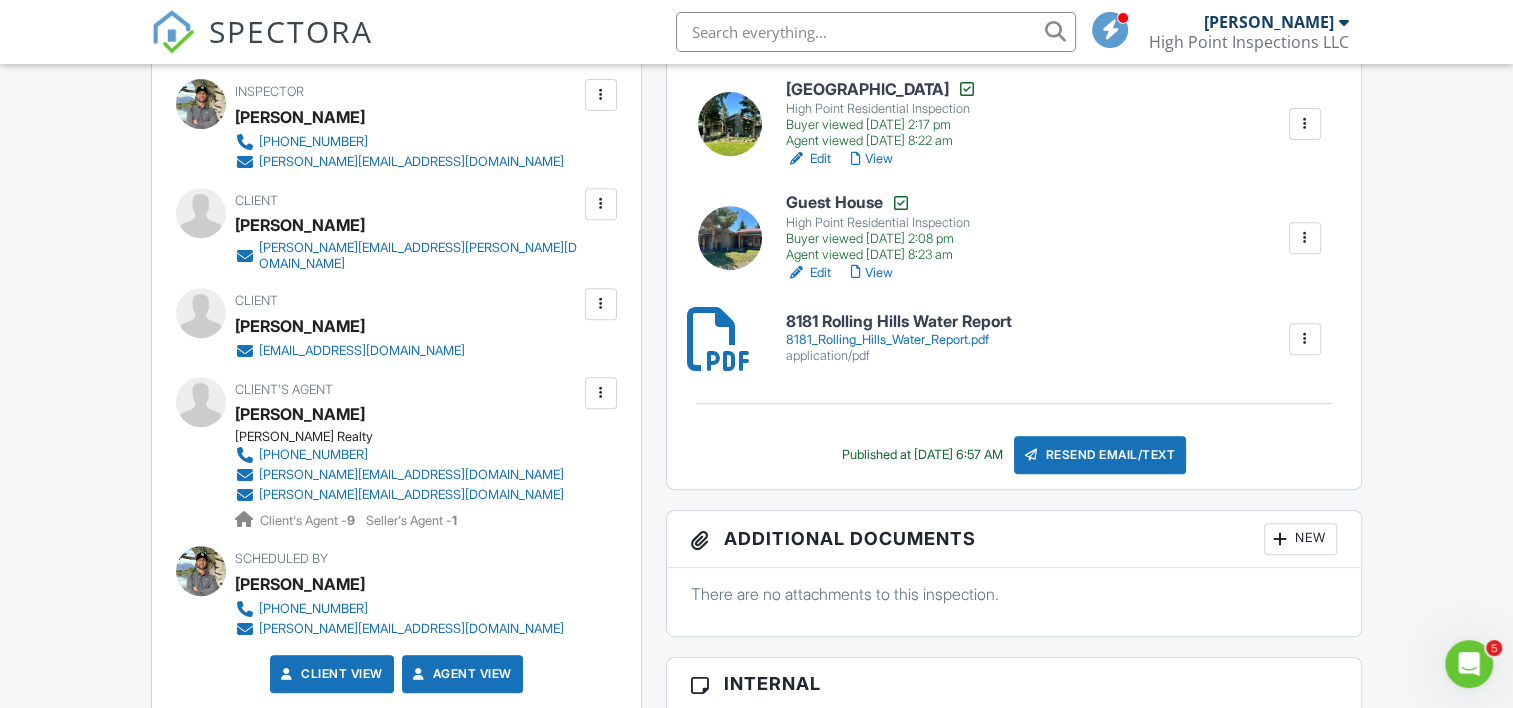 click on "Resend Email/Text" at bounding box center [1100, 455] 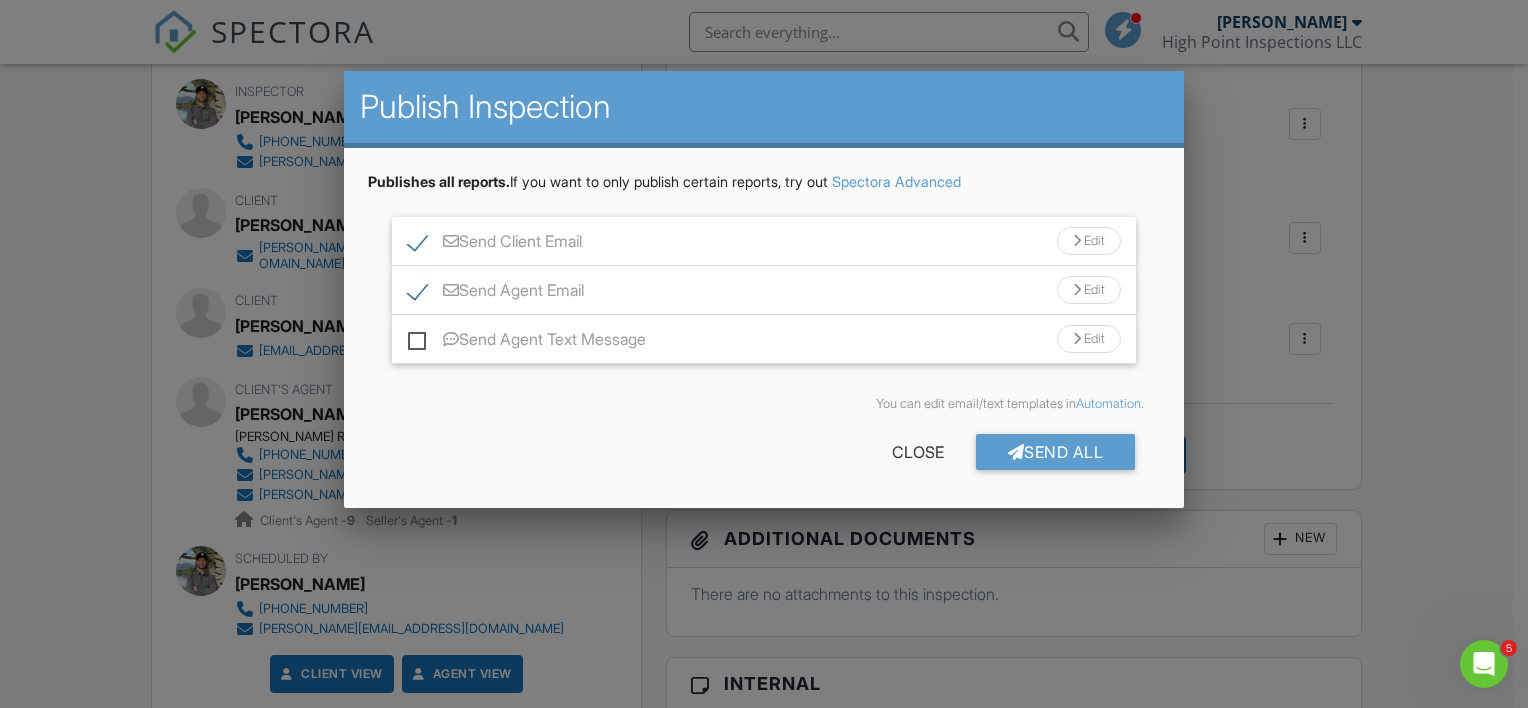 click on "Send Client Email
Edit" at bounding box center (764, 241) 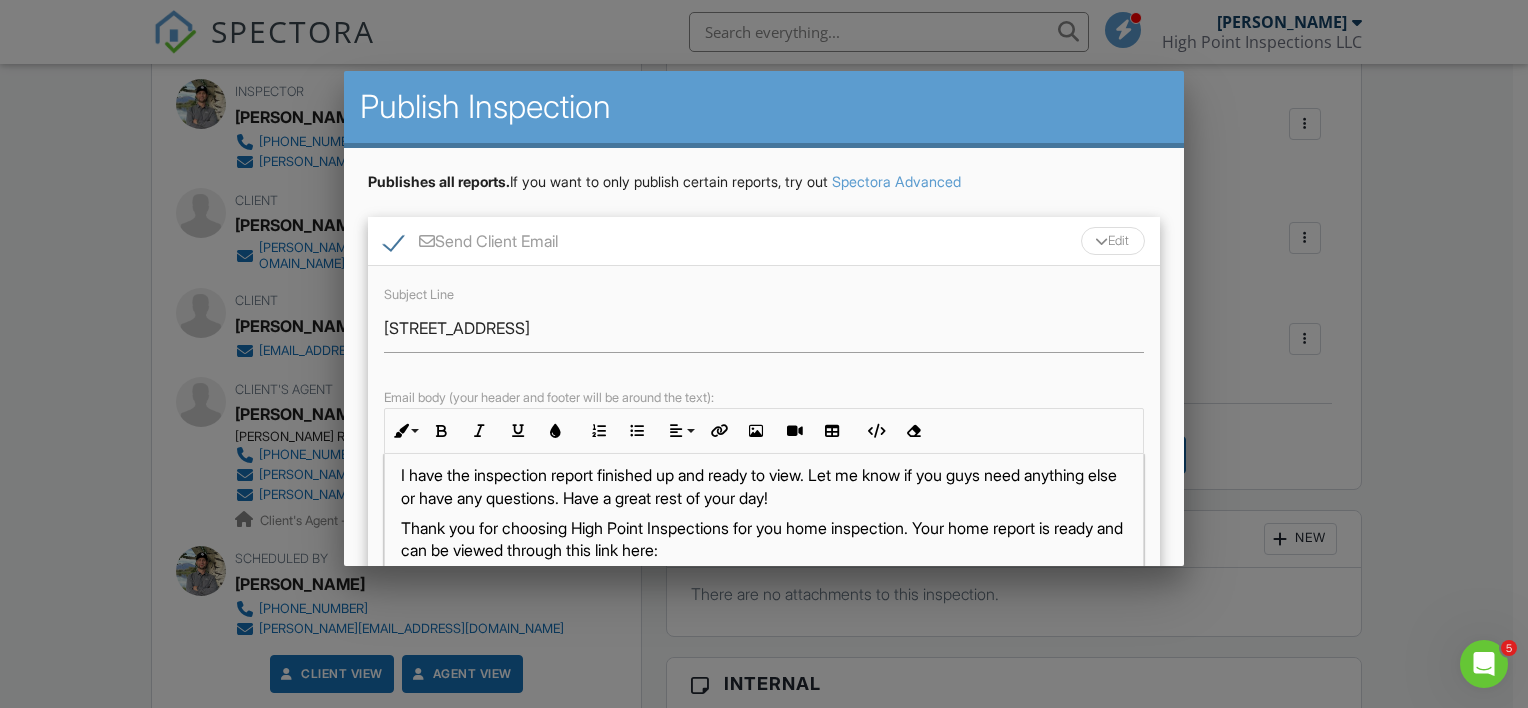 scroll, scrollTop: 0, scrollLeft: 0, axis: both 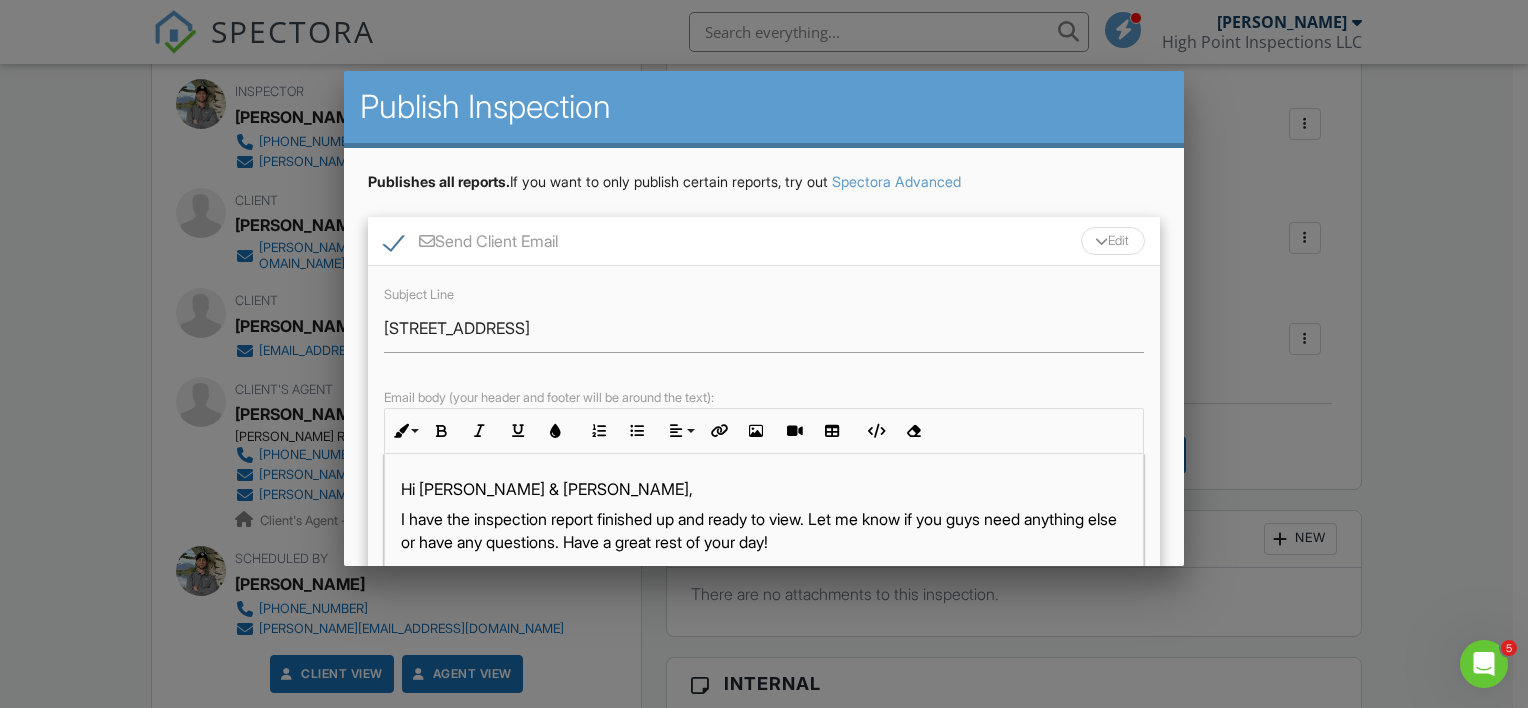 click on "I have the inspection report finished up and ready to view. Let me know if you guys need anything else or have any questions. Have a great rest of your day!" at bounding box center (764, 530) 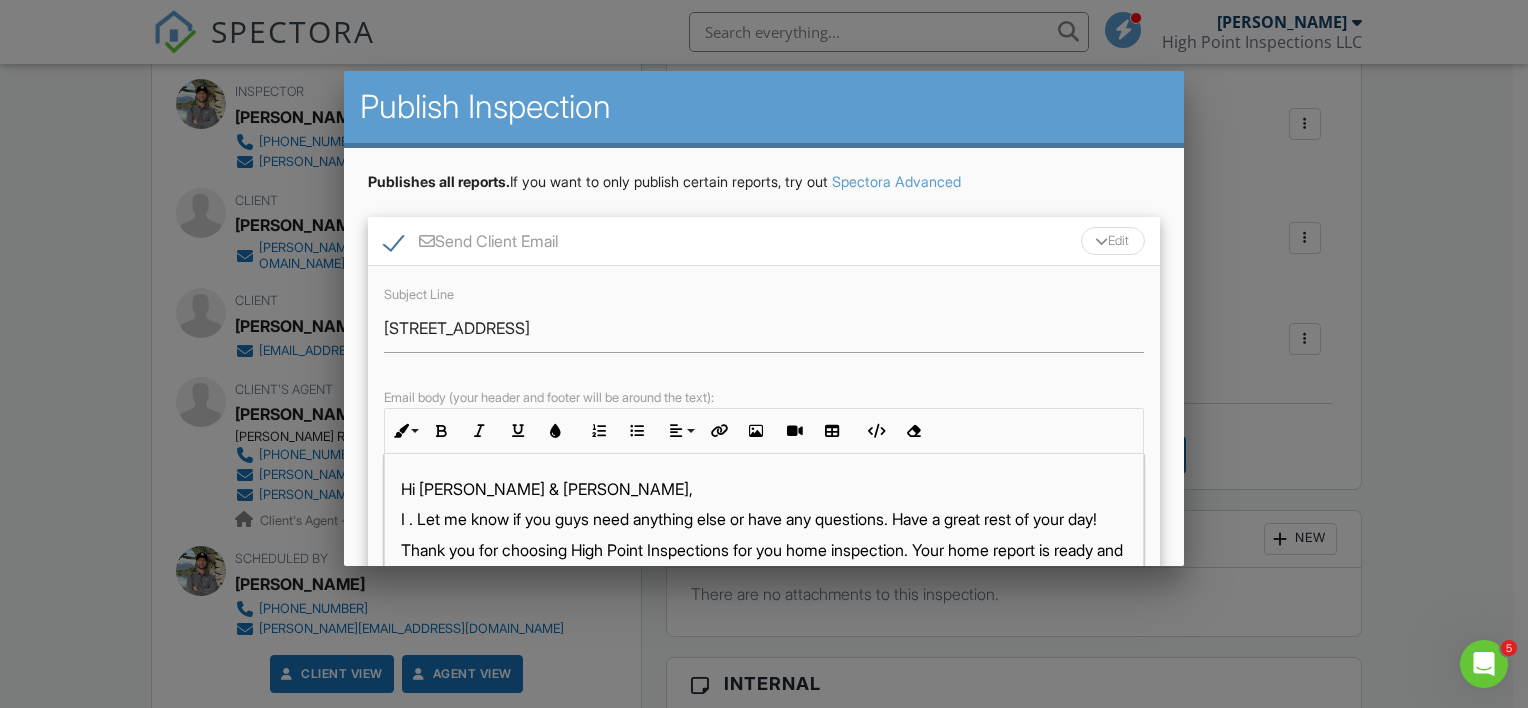 type 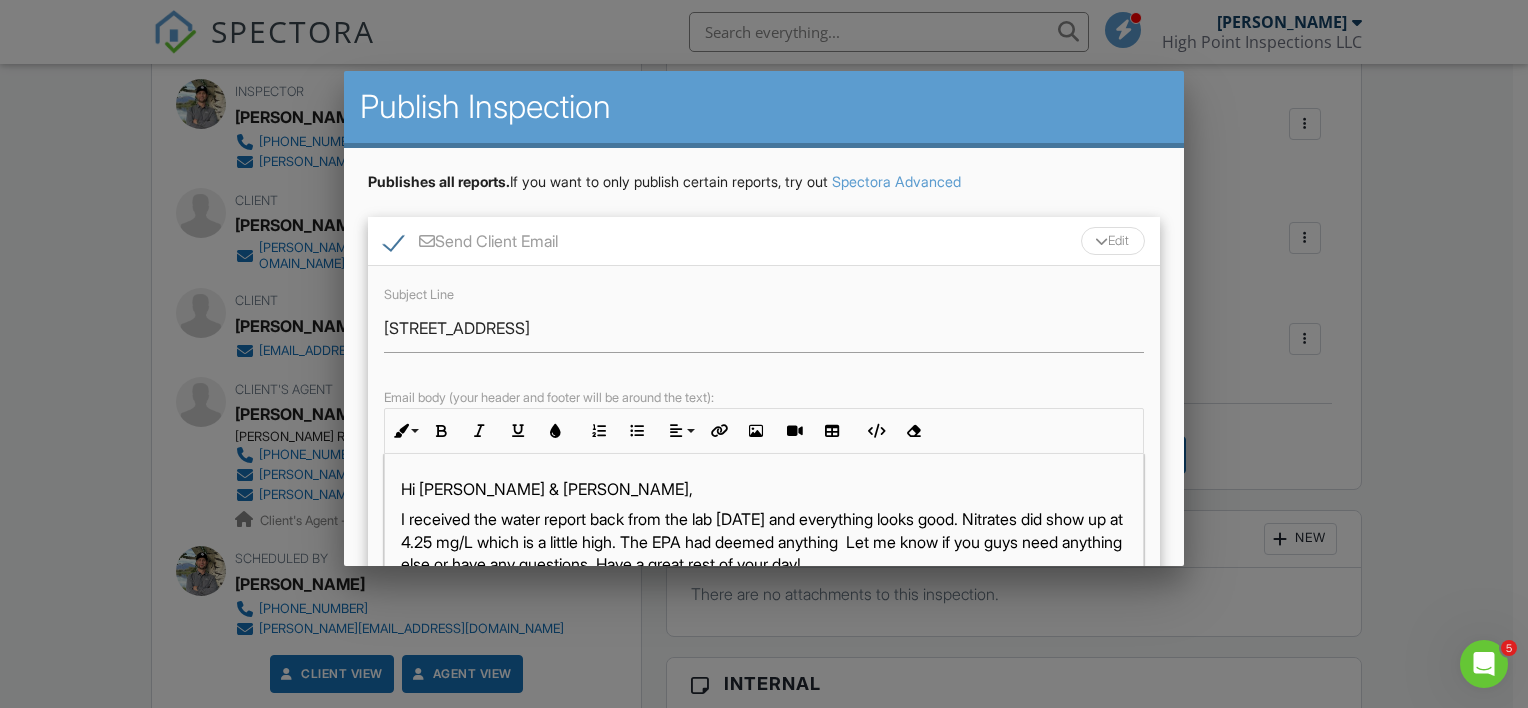 click on "I received the water report back from the lab today and everything looks good. Nitrates did show up at 4.25 mg/L which is a little high. The EPA had deemed anything  Let me know if you guys need anything else or have any questions. Have a great rest of your day!" at bounding box center (764, 541) 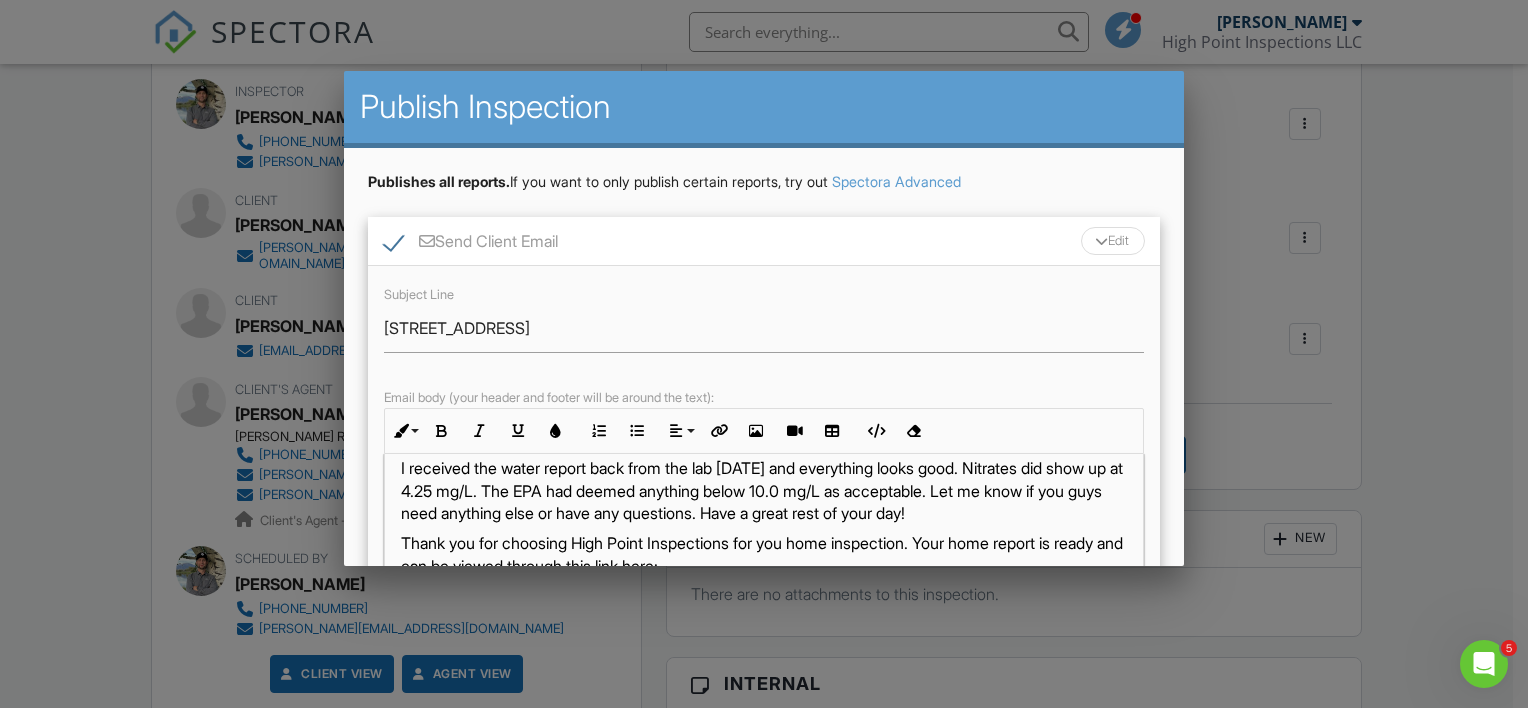 scroll, scrollTop: 52, scrollLeft: 0, axis: vertical 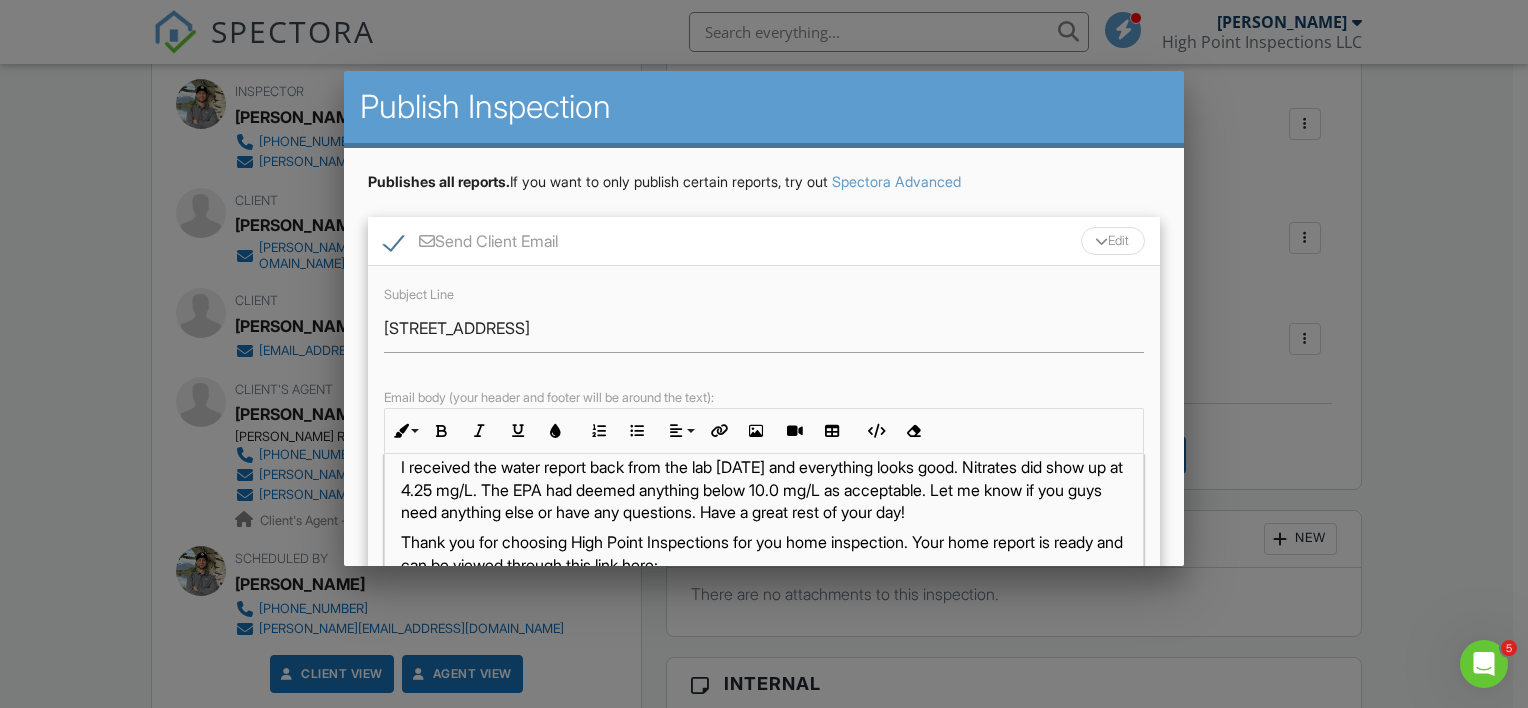 click on "I received the water report back from the lab today and everything looks good. Nitrates did show up at 4.25 mg/L. The EPA had deemed anything below 10.0 mg/L as acceptable. Let me know if you guys need anything else or have any questions. Have a great rest of your day!" at bounding box center (764, 489) 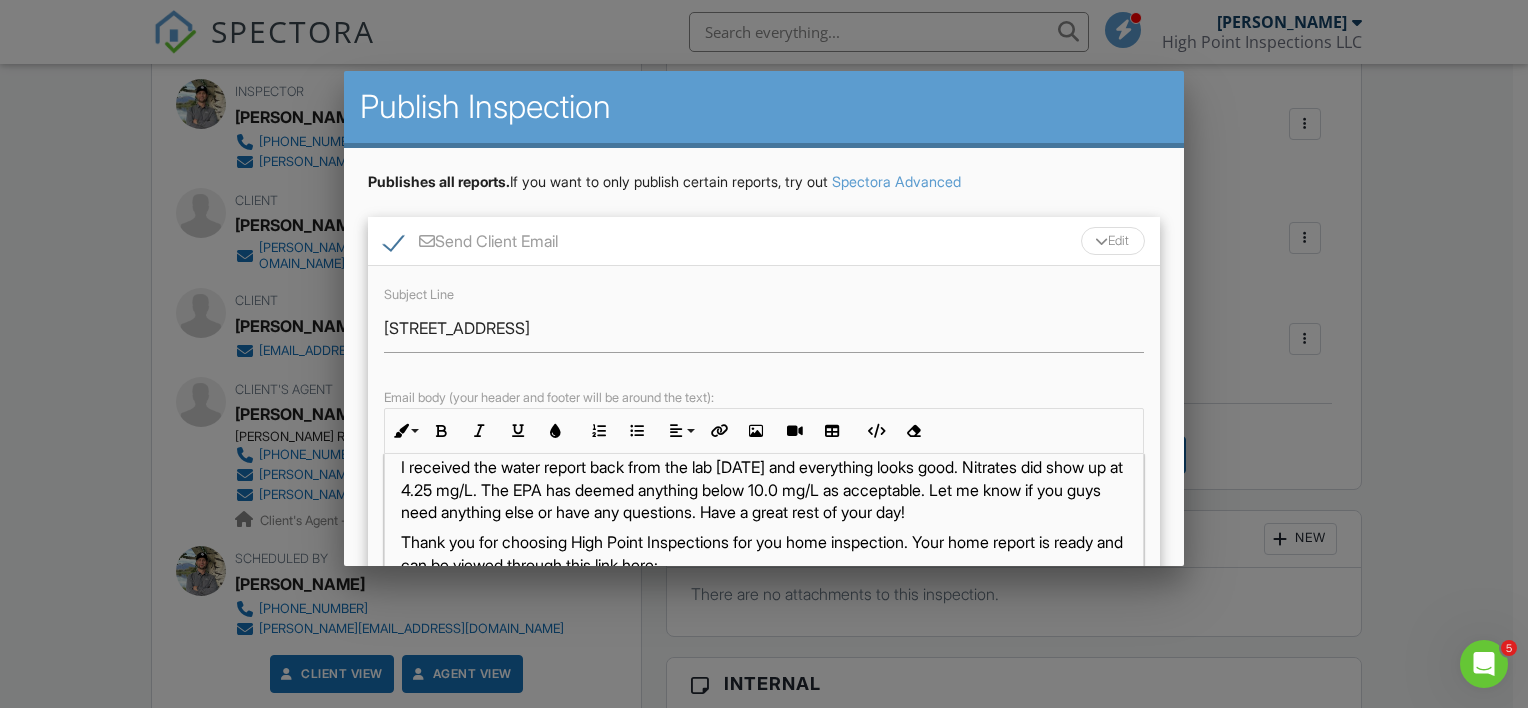 click on "I received the water report back from the lab today and everything looks good. Nitrates did show up at 4.25 mg/L. The EPA has deemed anything below 10.0 mg/L as acceptable. Let me know if you guys need anything else or have any questions. Have a great rest of your day!" at bounding box center (764, 489) 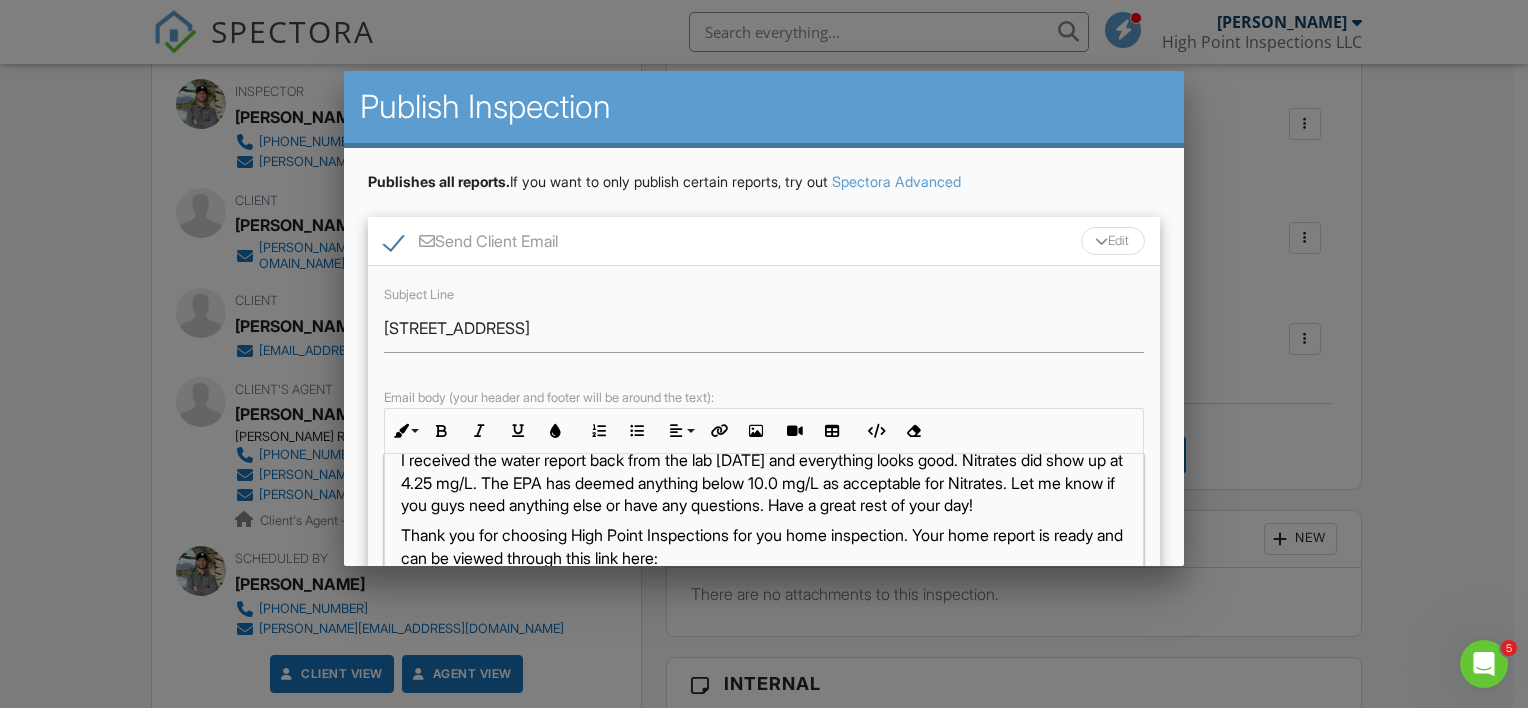 scroll, scrollTop: 60, scrollLeft: 0, axis: vertical 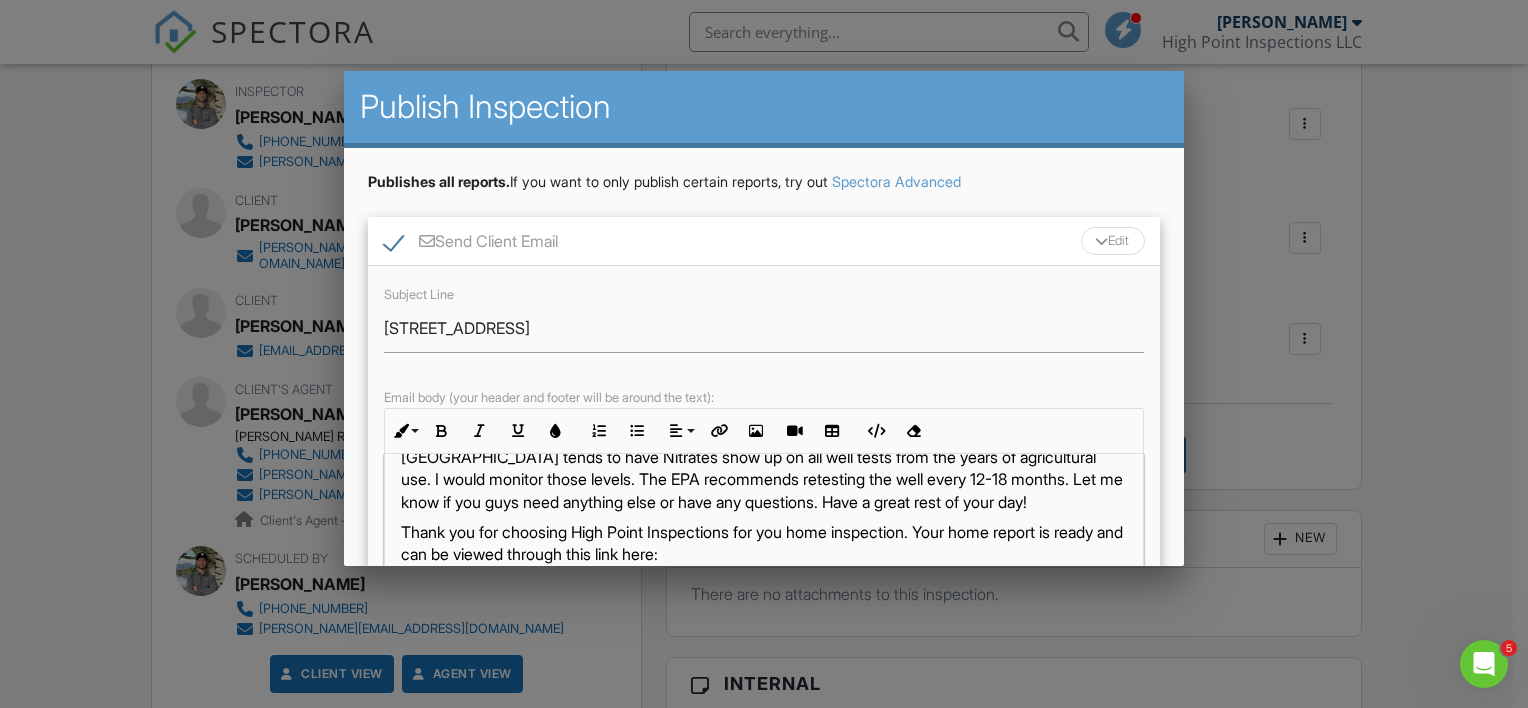 click on "I received the water report back from the lab today and everything looks good. Nitrates did show up at 4.25 mg/L. The EPA has deemed anything below 10.0 mg/L as acceptable for Nitrates. That area of Bozeman tends to have Nitrates show up on all well tests from the years of agricultural use. I would monitor those levels. The EPA recommends retesting the well every 12-18 months. Let me know if you guys need anything else or have any questions. Have a great rest of your day!" at bounding box center [764, 457] 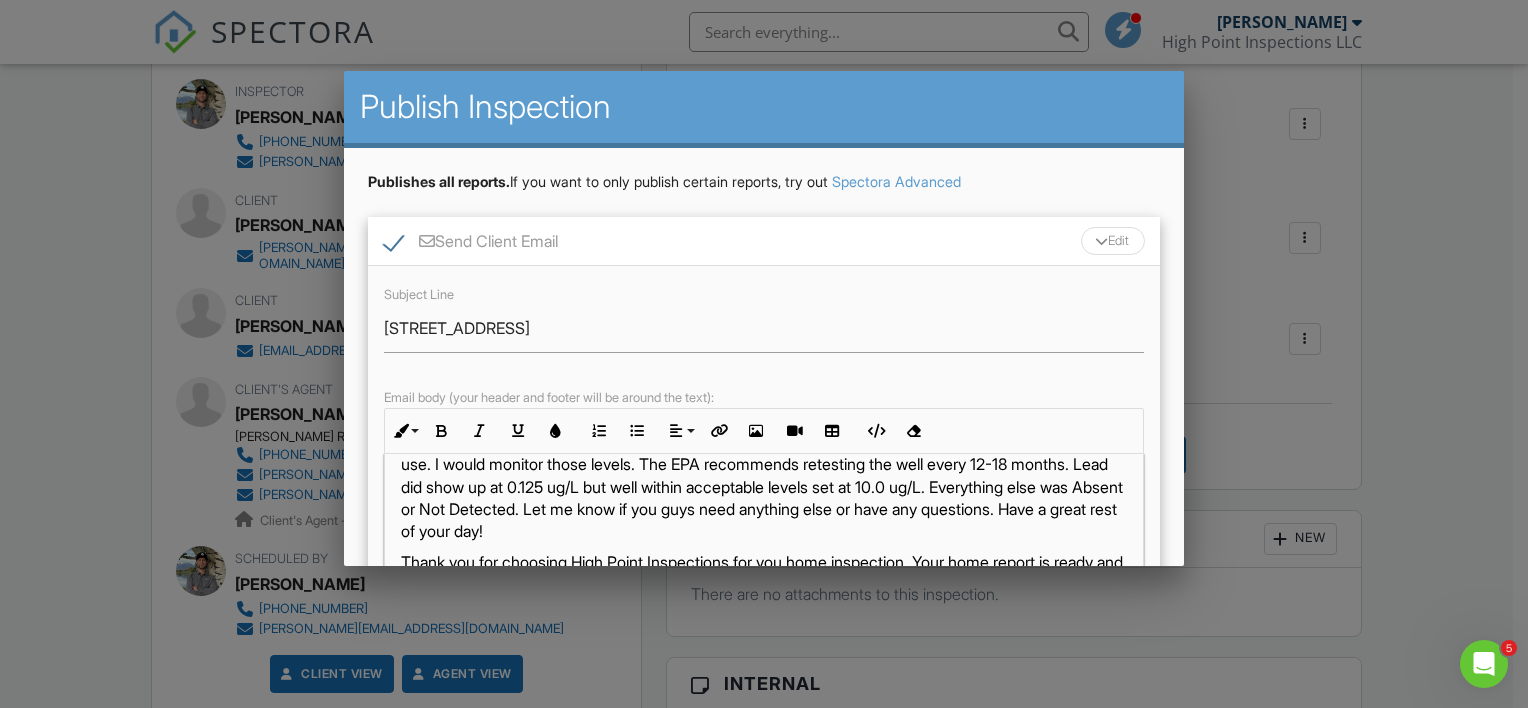 scroll, scrollTop: 124, scrollLeft: 0, axis: vertical 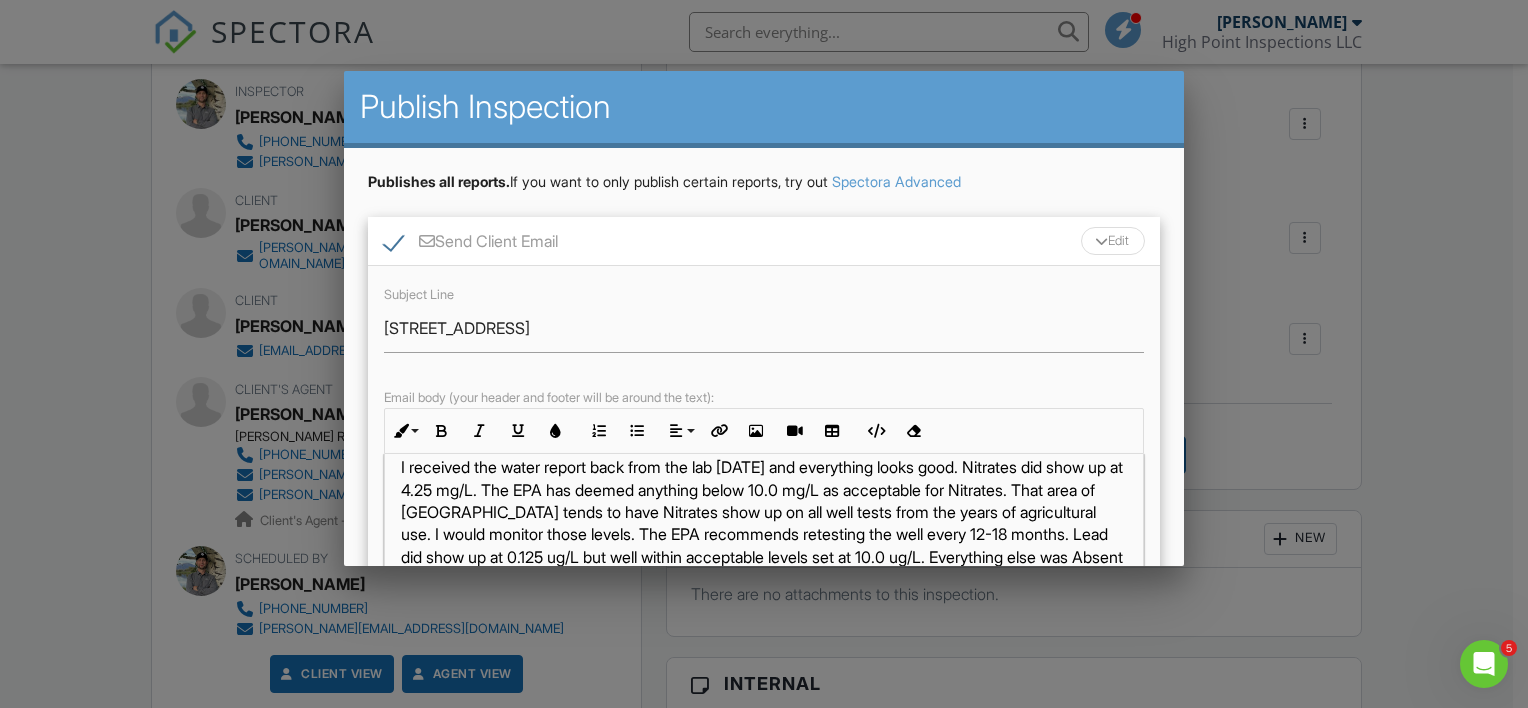 click on "I received the water report back from the lab today and everything looks good. Nitrates did show up at 4.25 mg/L. The EPA has deemed anything below 10.0 mg/L as acceptable for Nitrates. That area of Bozeman tends to have Nitrates show up on all well tests from the years of agricultural use. I would monitor those levels. The EPA recommends retesting the well every 12-18 months. Lead did show up at 0.125 ug/L but well within acceptable levels set at 10.0 ug/L. Everything else was Absent or Not Detected. I have attached a copy of the water report inside the client portal. Let me know if you guys need anything else or have any questions. Have a great rest of your day!" at bounding box center (764, 534) 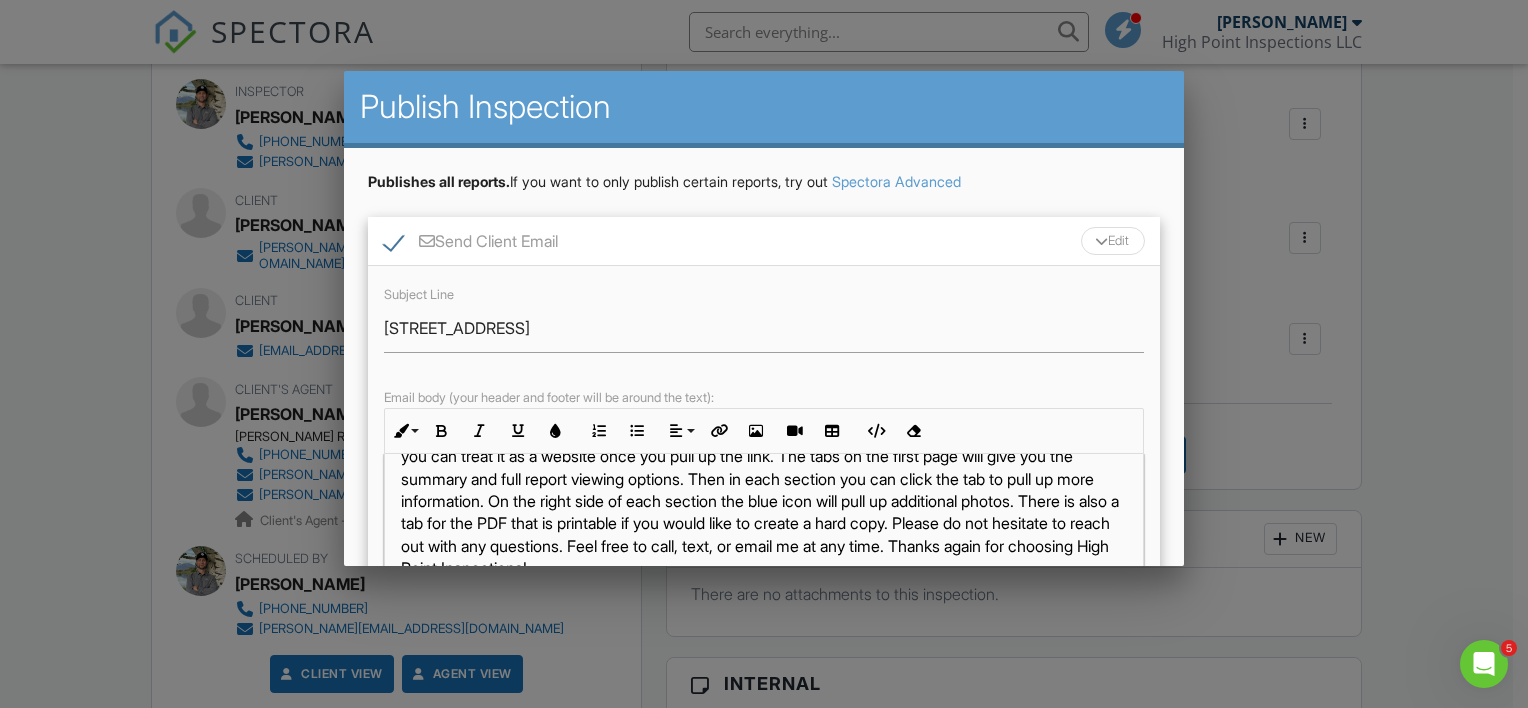 scroll, scrollTop: 448, scrollLeft: 0, axis: vertical 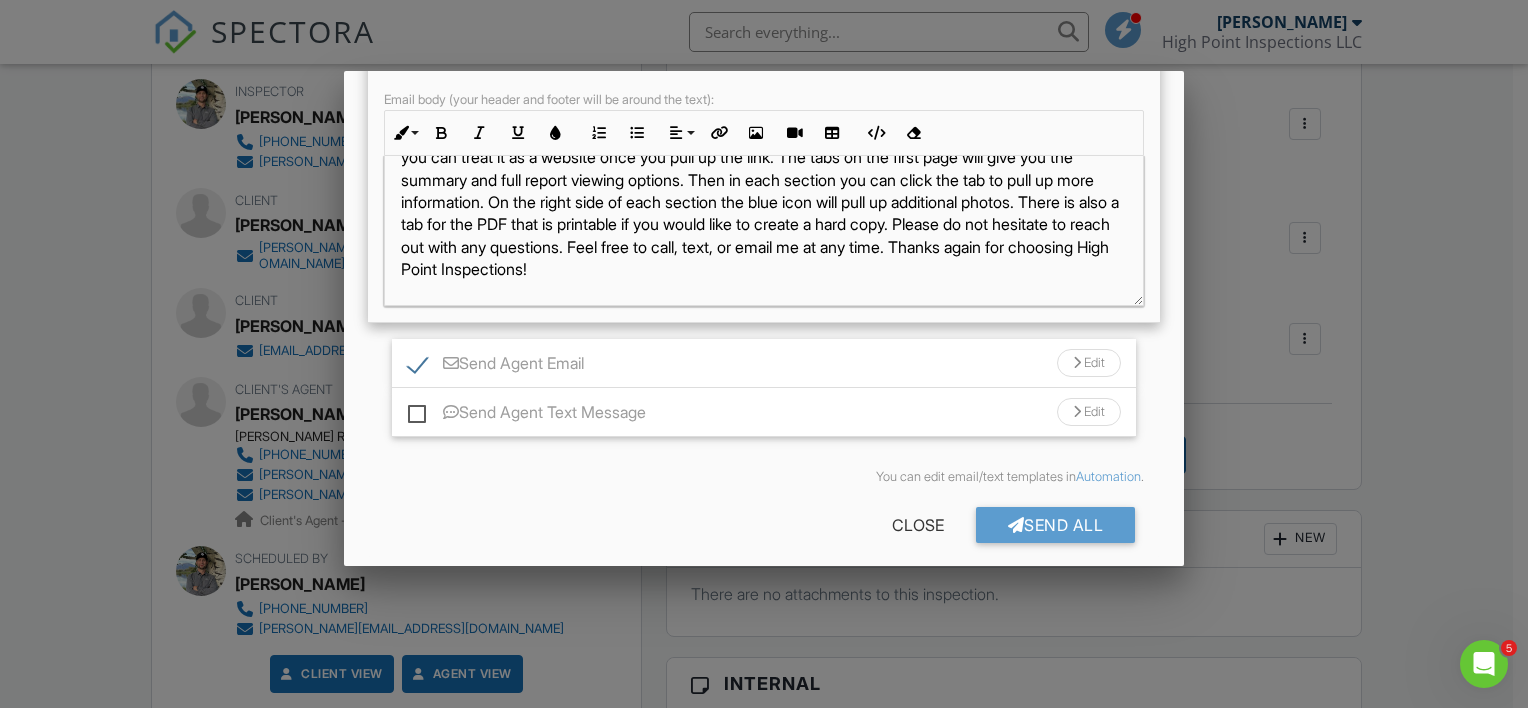 click on "Send Agent Email
Edit" at bounding box center [764, 363] 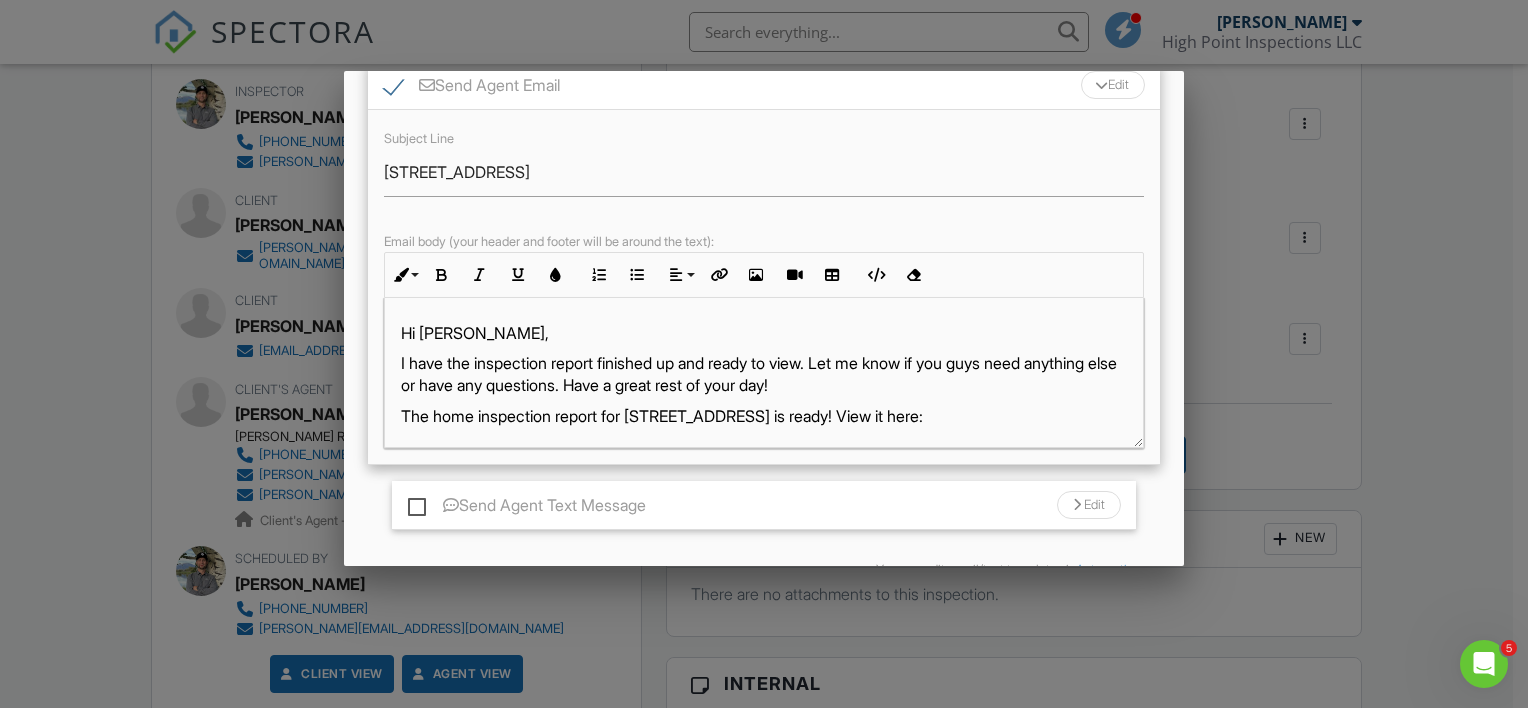 scroll, scrollTop: 578, scrollLeft: 0, axis: vertical 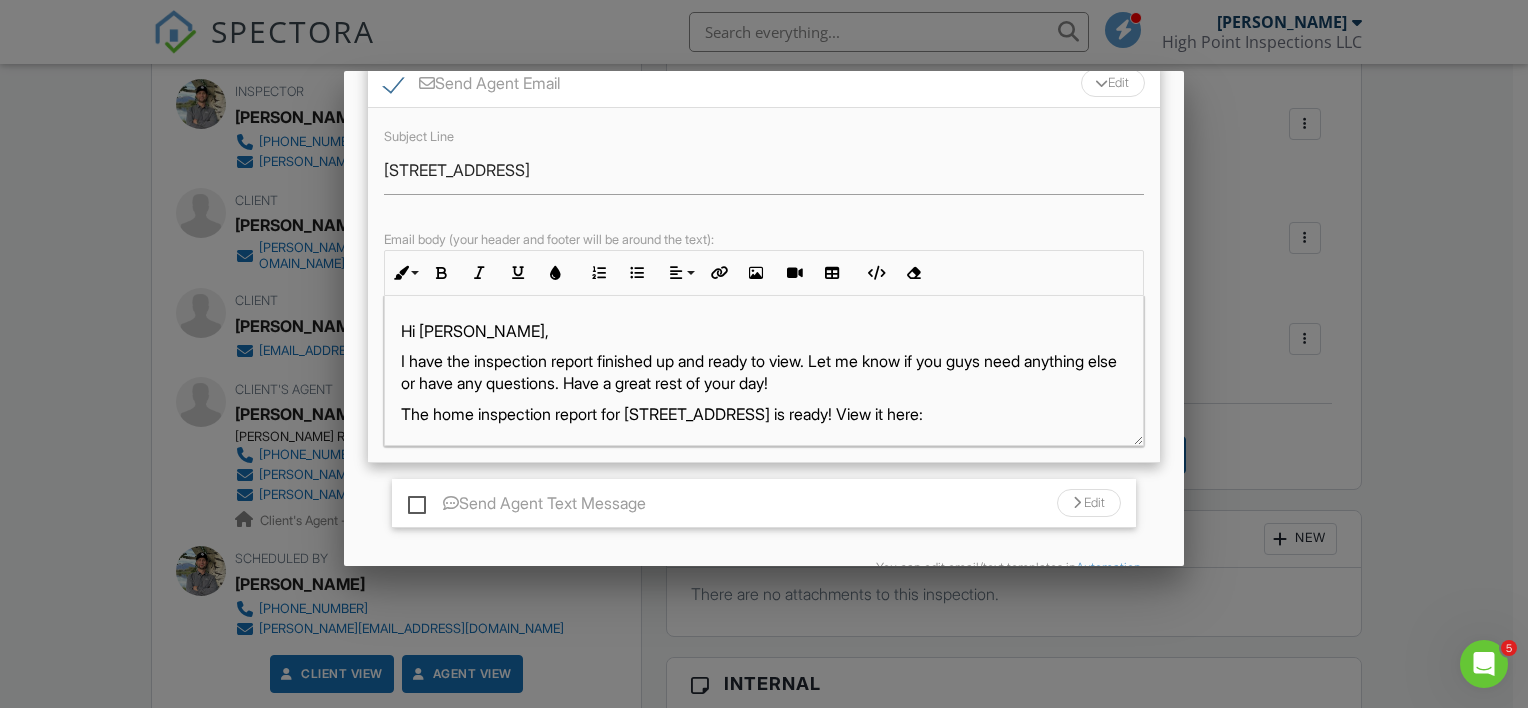 click on "I have the inspection report finished up and ready to view. Let me know if you guys need anything else or have any questions. Have a great rest of your day!" at bounding box center (764, 372) 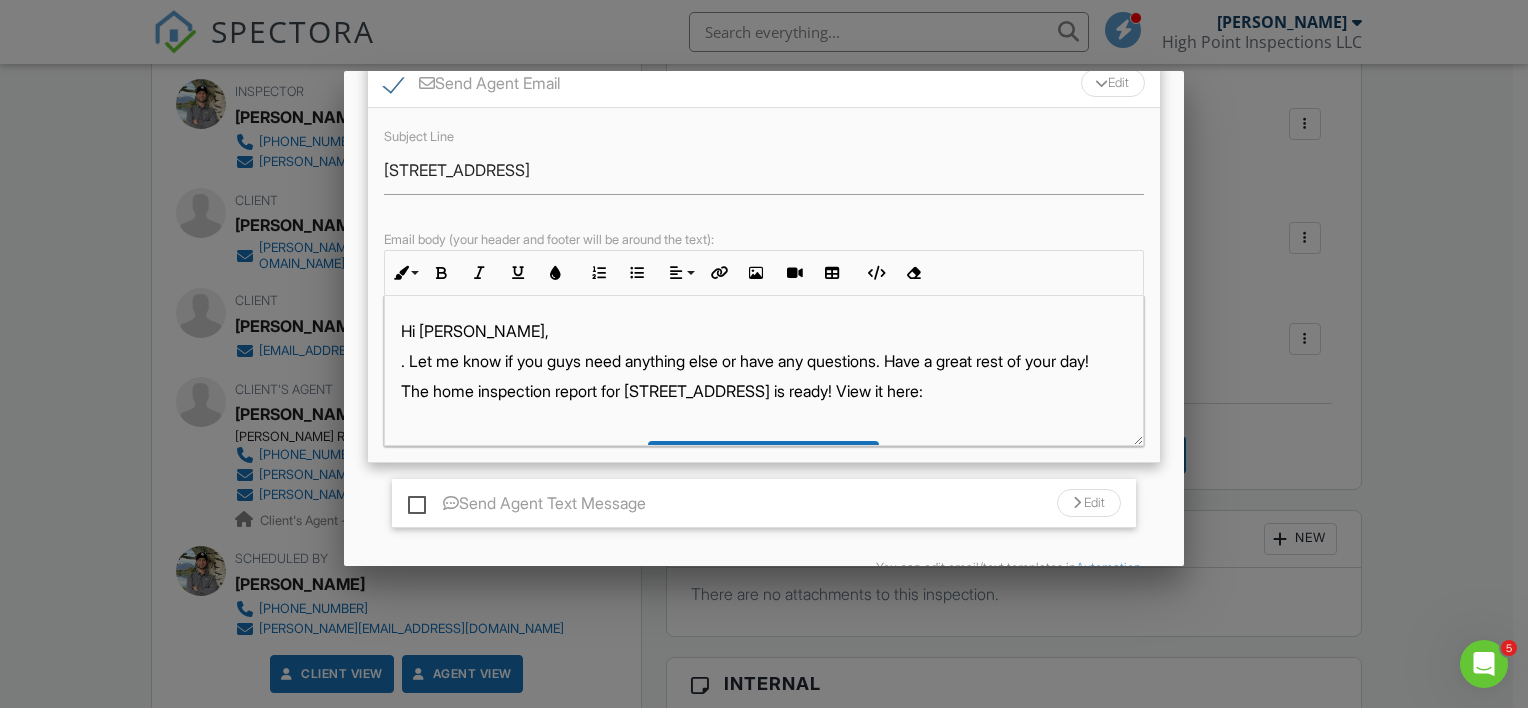 type 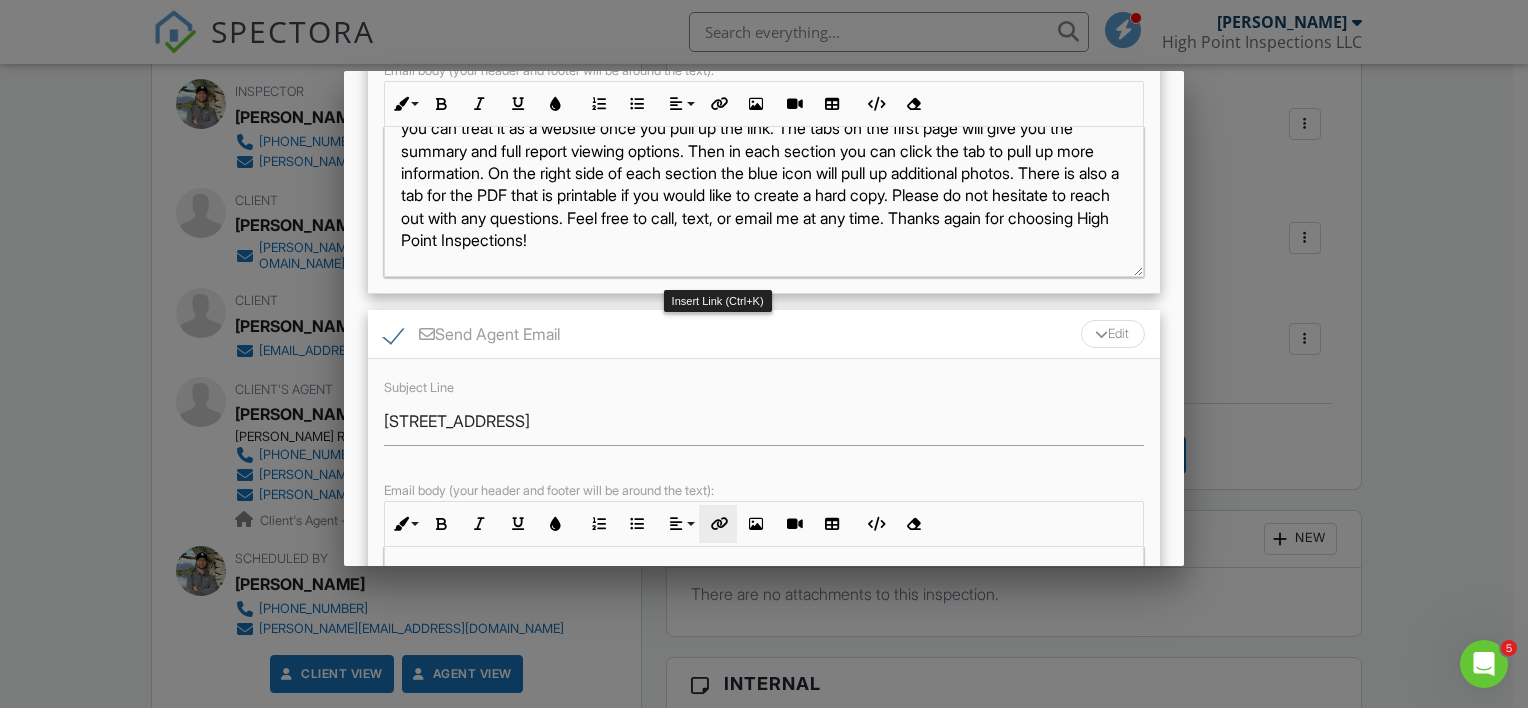 scroll, scrollTop: 314, scrollLeft: 0, axis: vertical 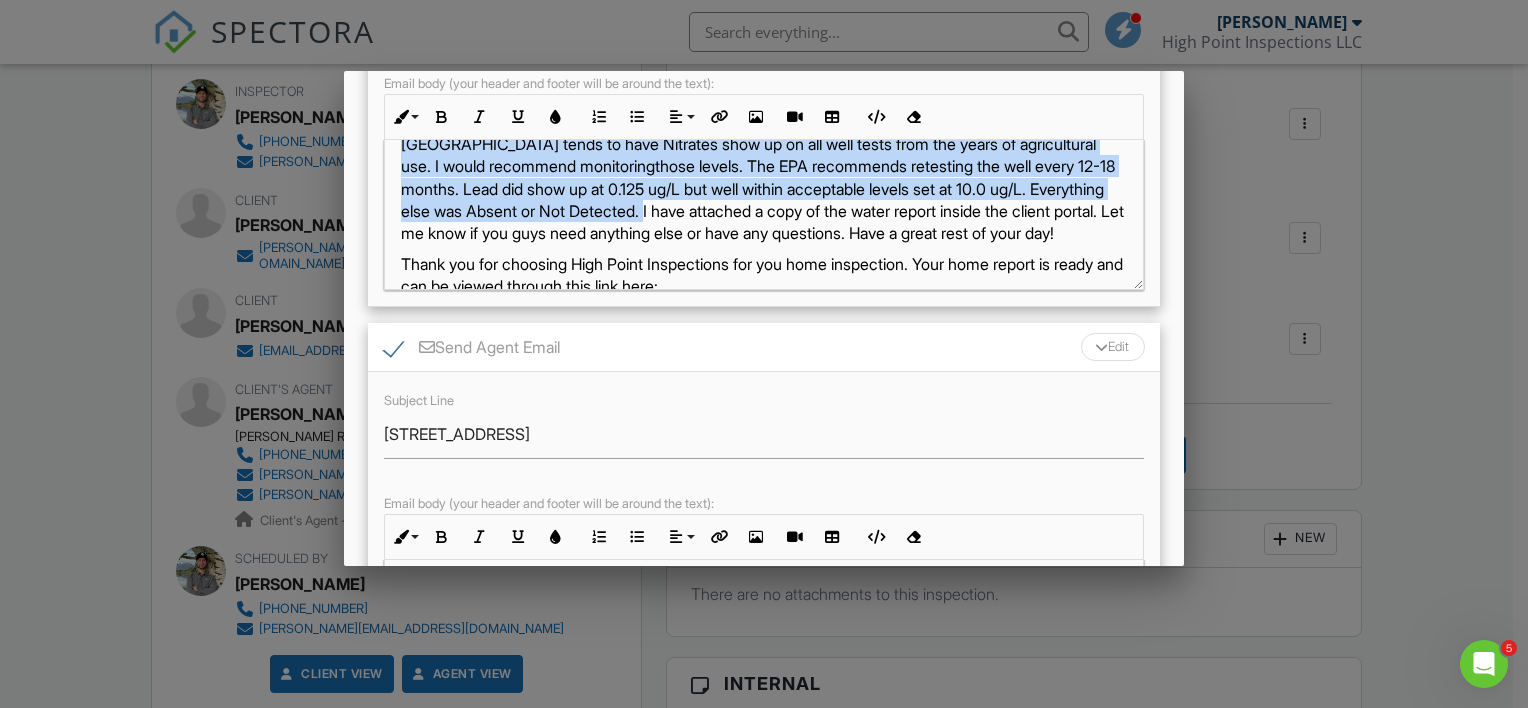 drag, startPoint x: 991, startPoint y: 195, endPoint x: 993, endPoint y: 217, distance: 22.090721 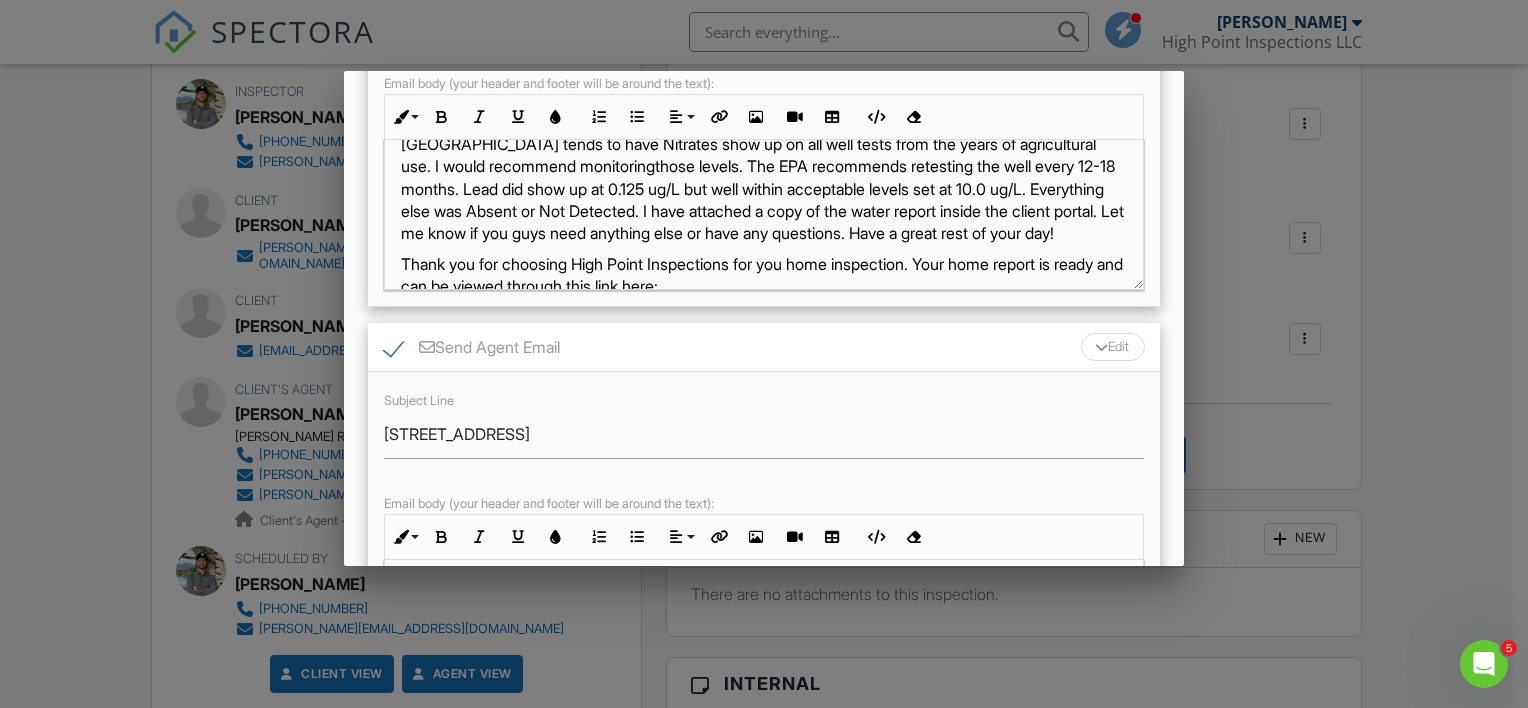 click on "Send Agent Email
Edit" at bounding box center (764, 347) 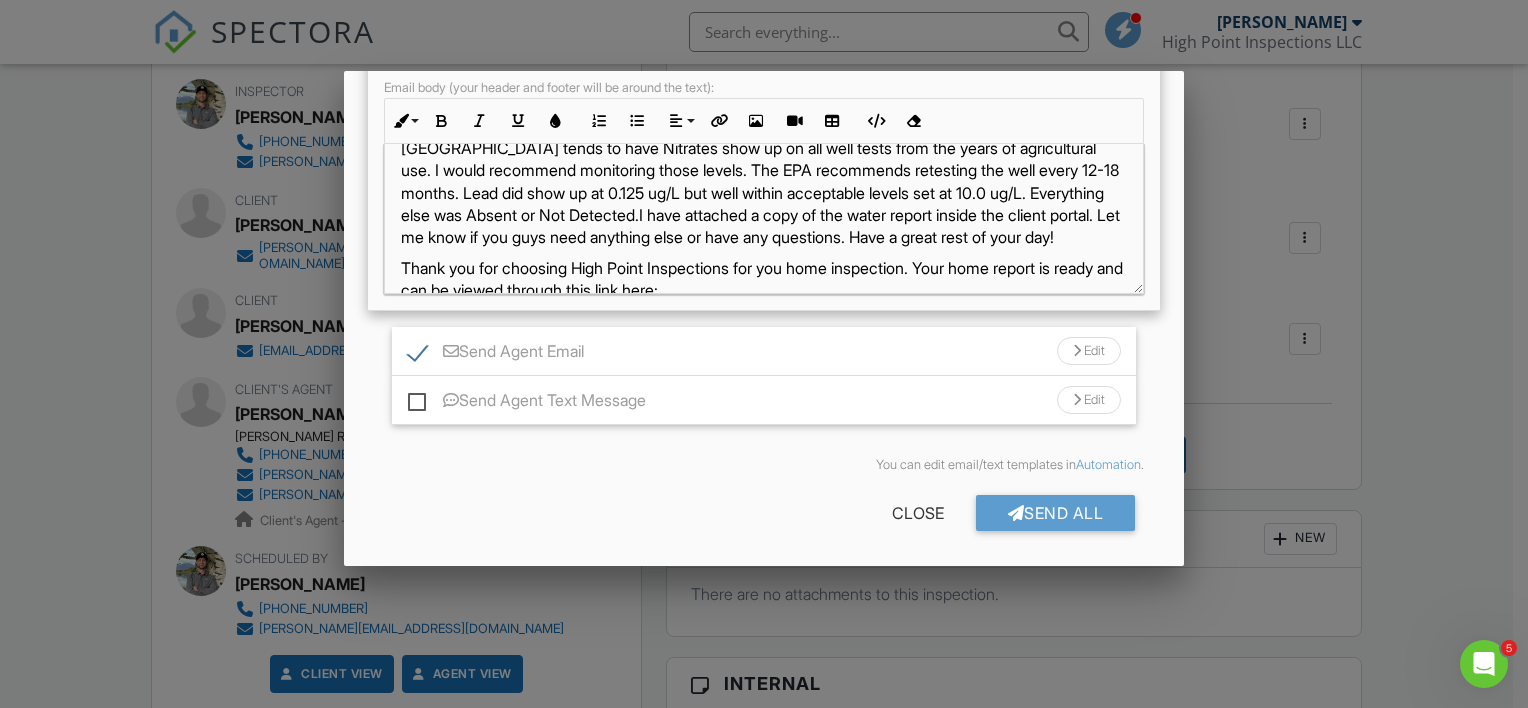 click on "Send Agent Email
Edit" at bounding box center [764, 351] 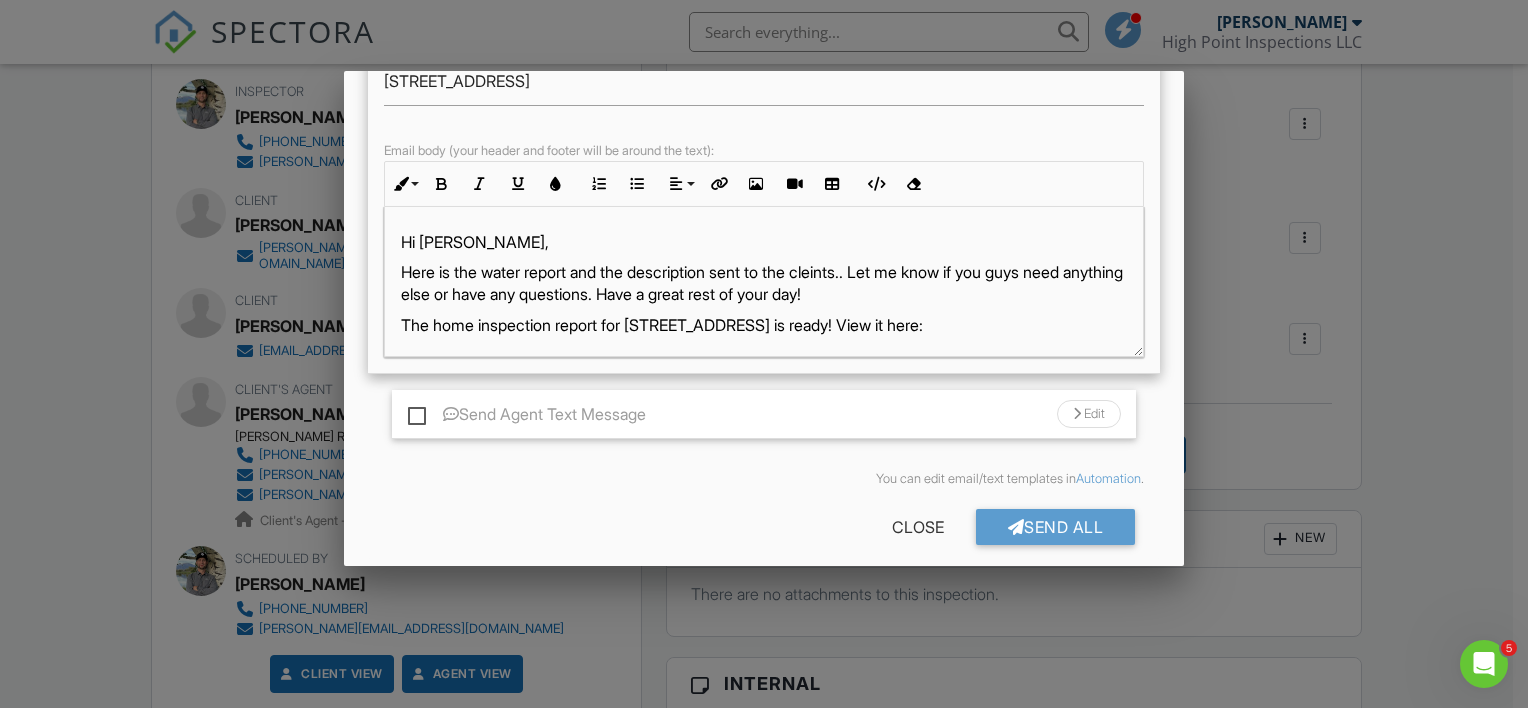 scroll, scrollTop: 680, scrollLeft: 0, axis: vertical 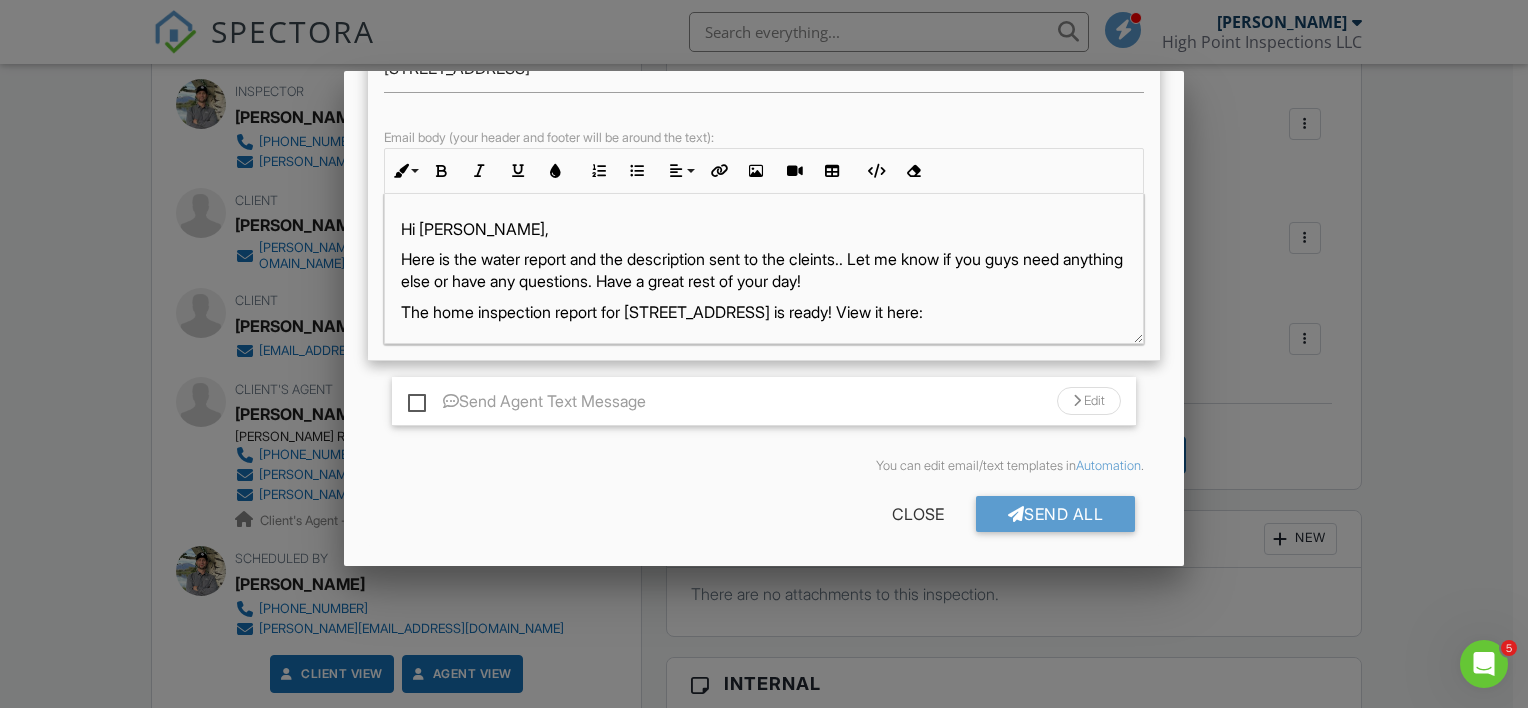 click on "Hi Kate," at bounding box center [764, 229] 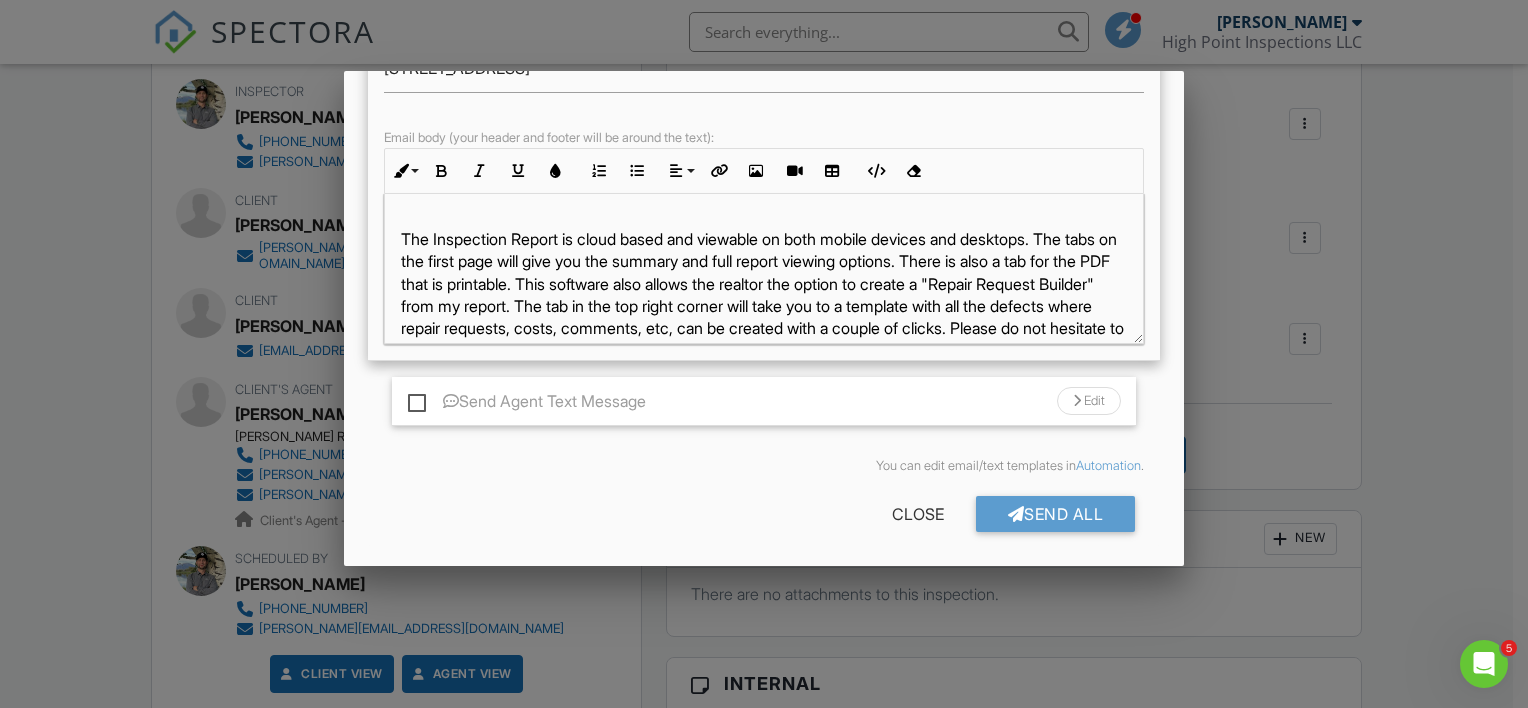 scroll, scrollTop: 552, scrollLeft: 0, axis: vertical 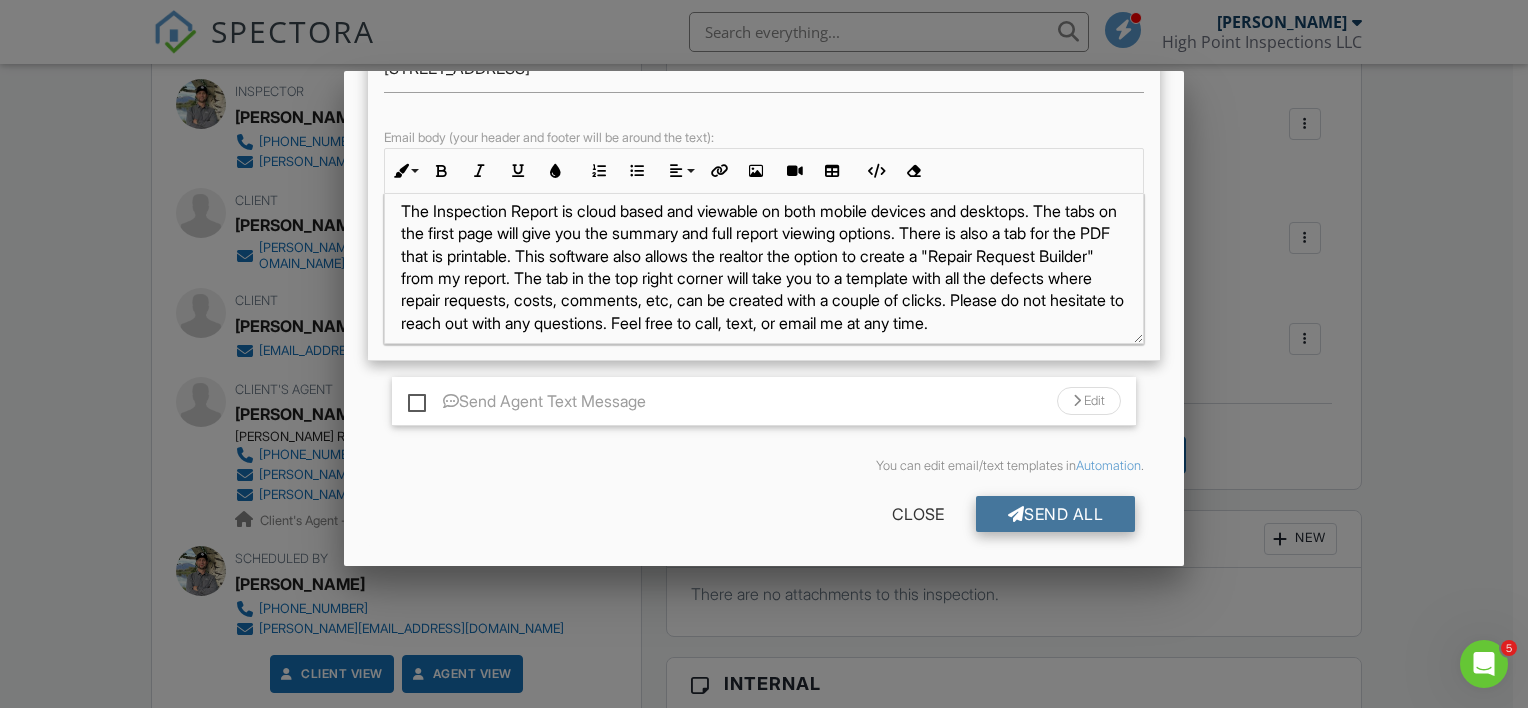 click on "Send All" at bounding box center (1056, 514) 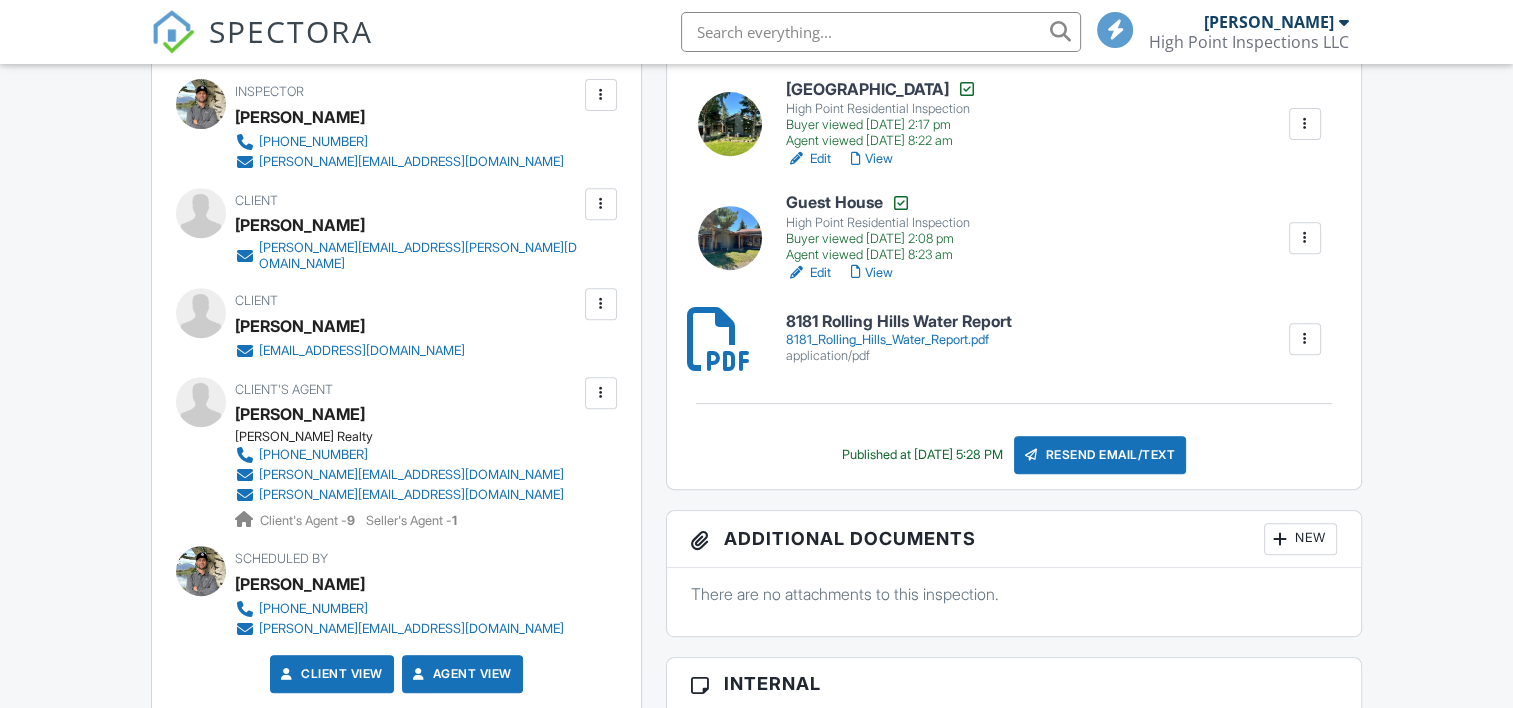 scroll, scrollTop: 0, scrollLeft: 0, axis: both 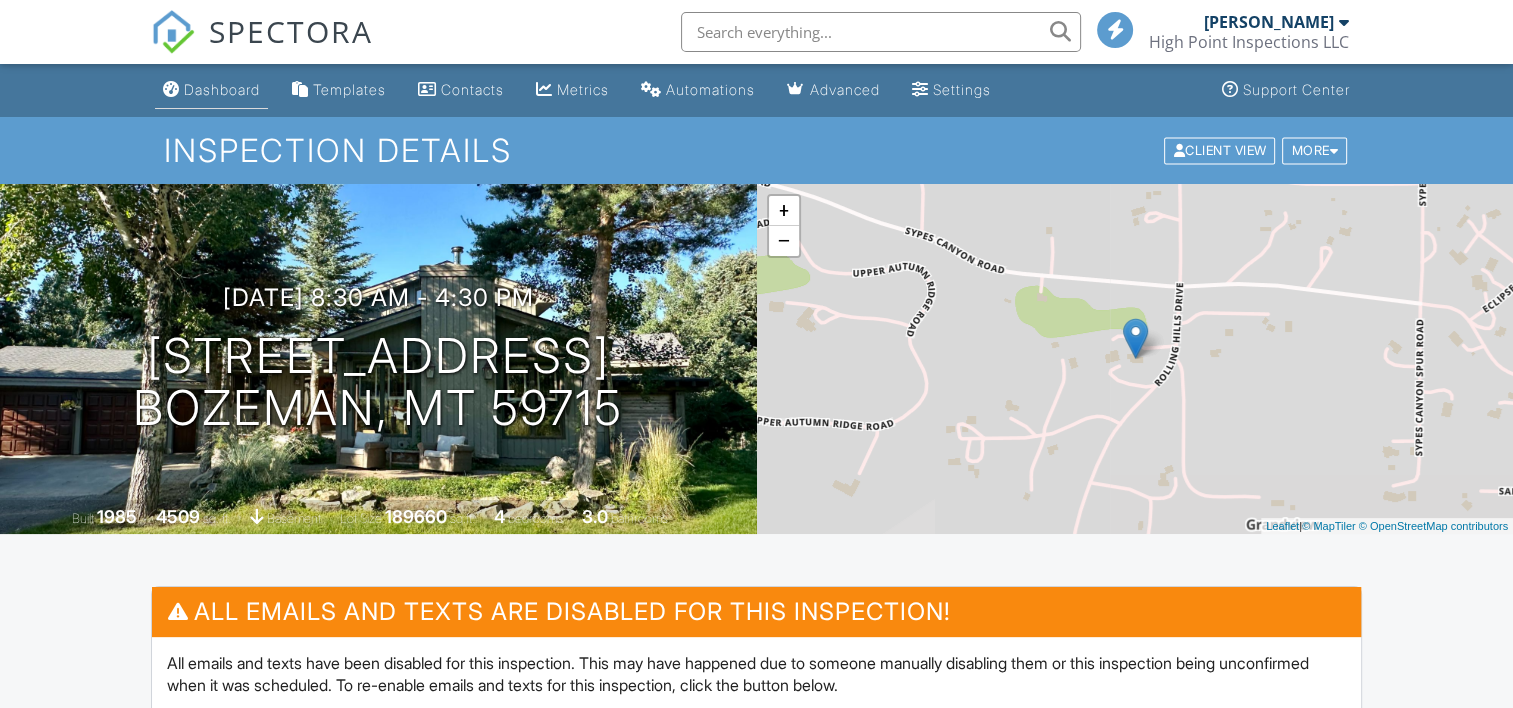 click on "Dashboard" at bounding box center [222, 89] 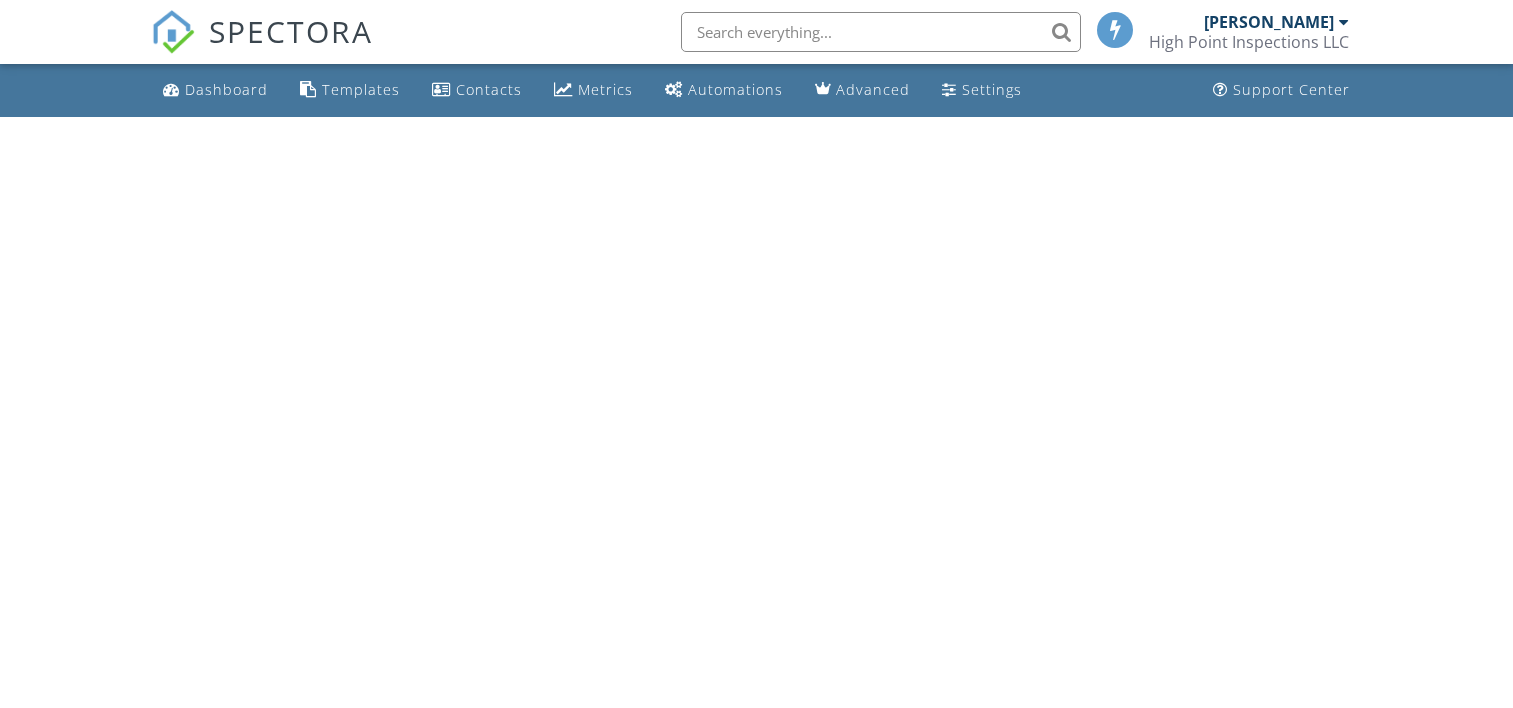 scroll, scrollTop: 0, scrollLeft: 0, axis: both 